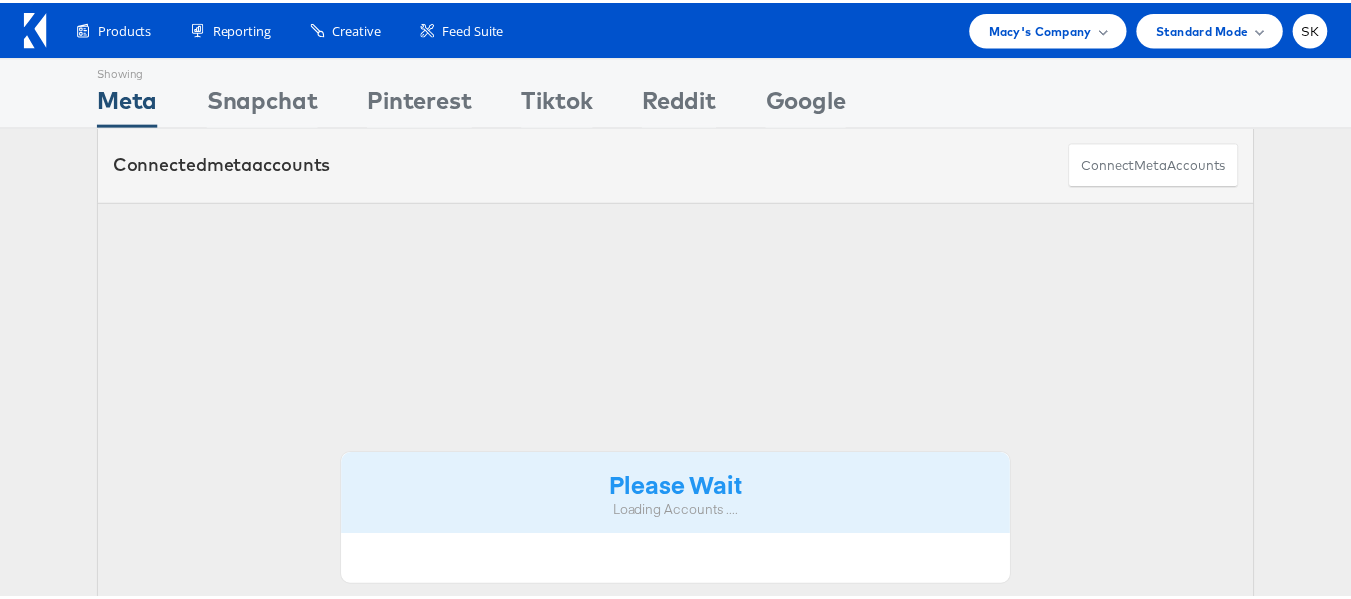 scroll, scrollTop: 0, scrollLeft: 0, axis: both 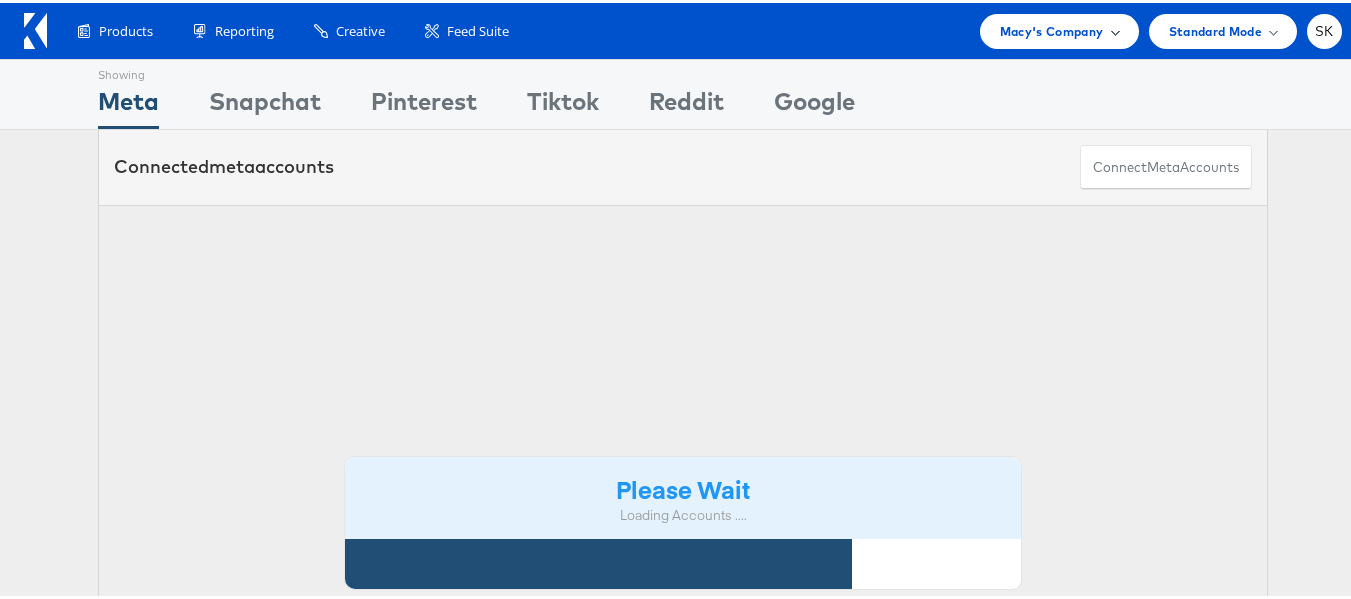 click on "Macy's Company" at bounding box center [1052, 28] 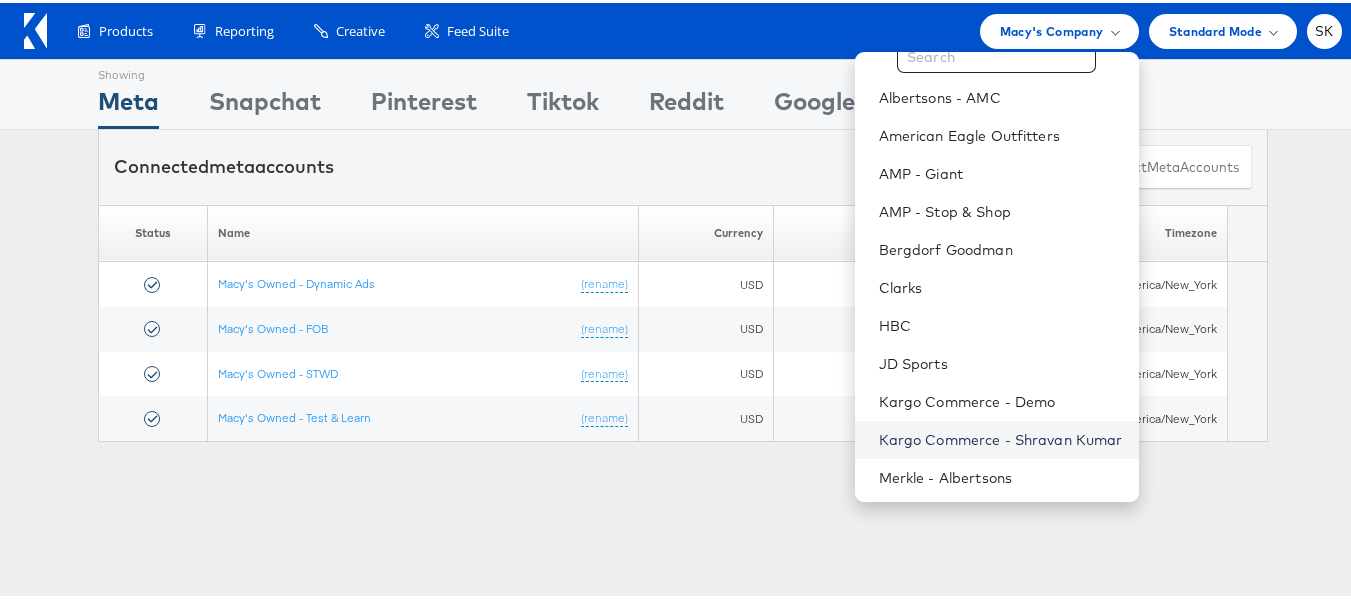 scroll, scrollTop: 0, scrollLeft: 0, axis: both 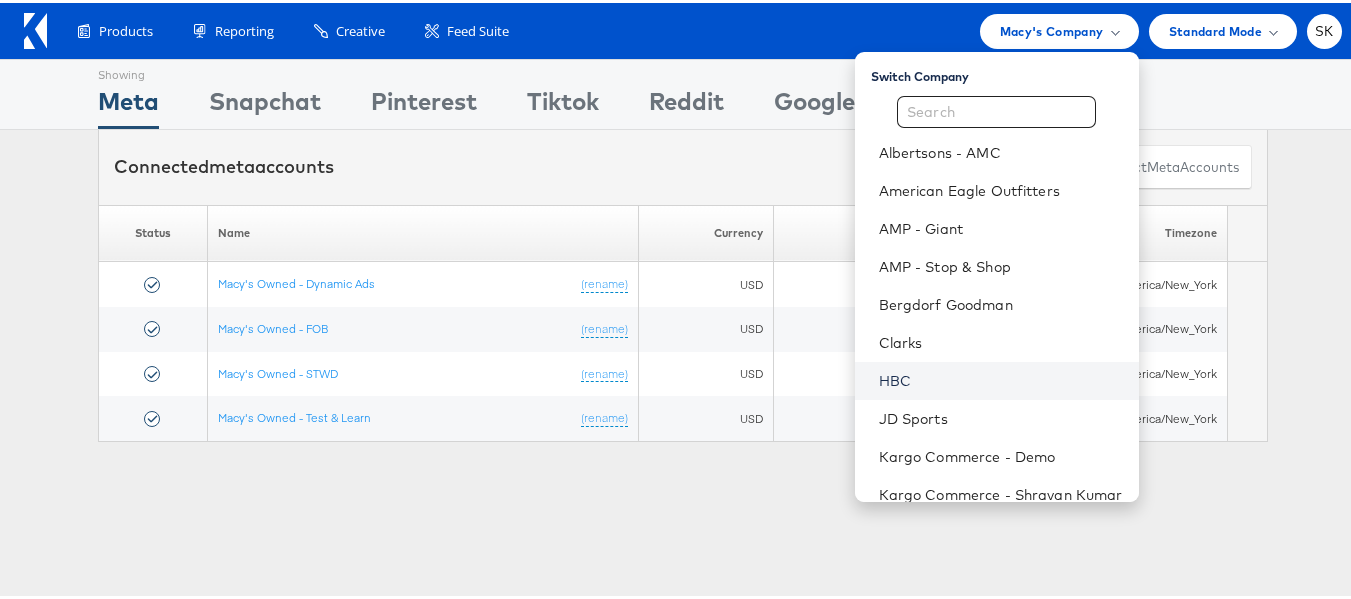 click on "HBC" at bounding box center [1001, 378] 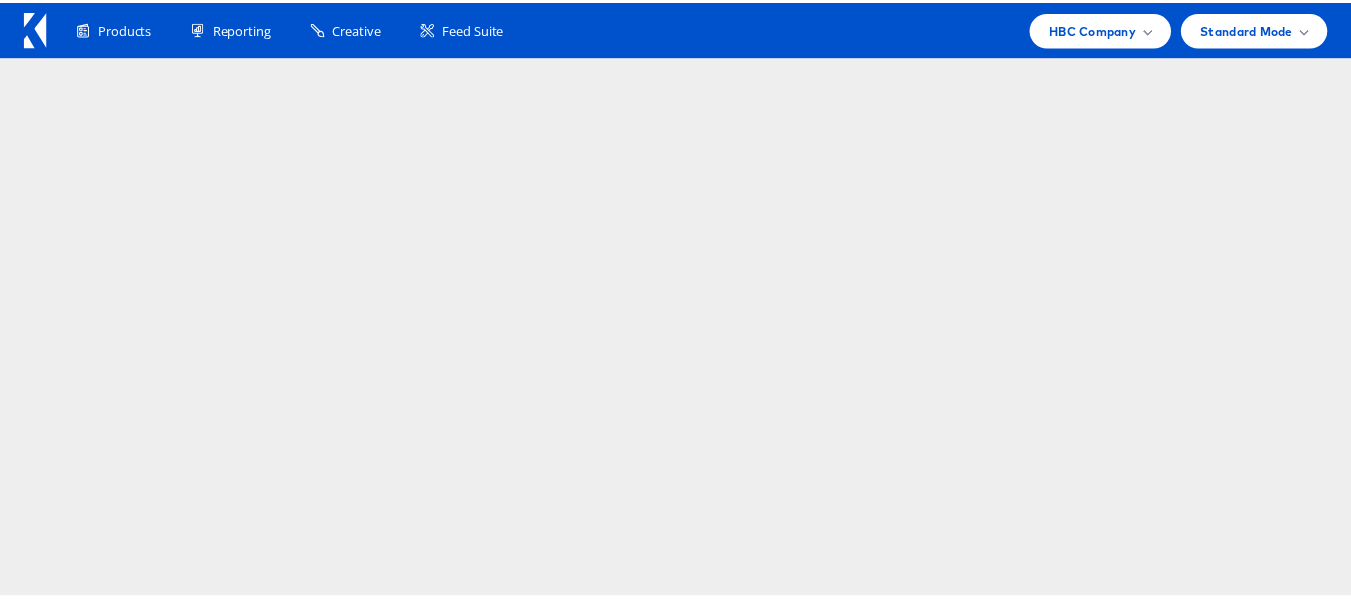 scroll, scrollTop: 0, scrollLeft: 0, axis: both 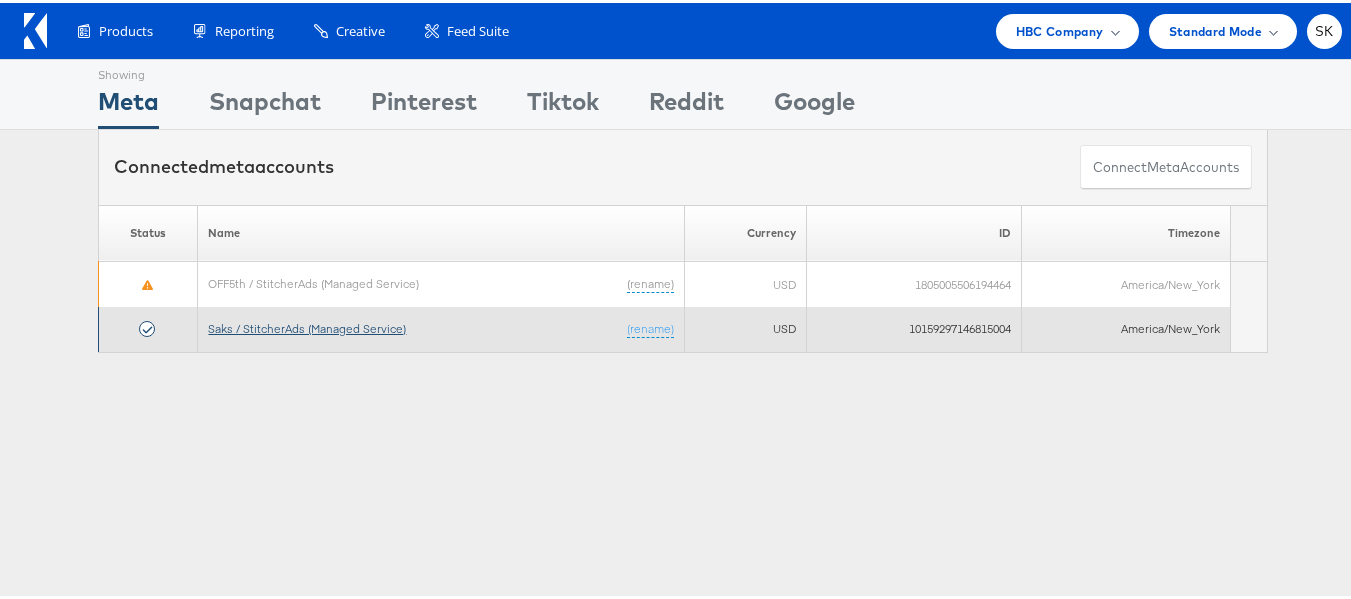 click on "Saks / StitcherAds (Managed Service)" at bounding box center (307, 325) 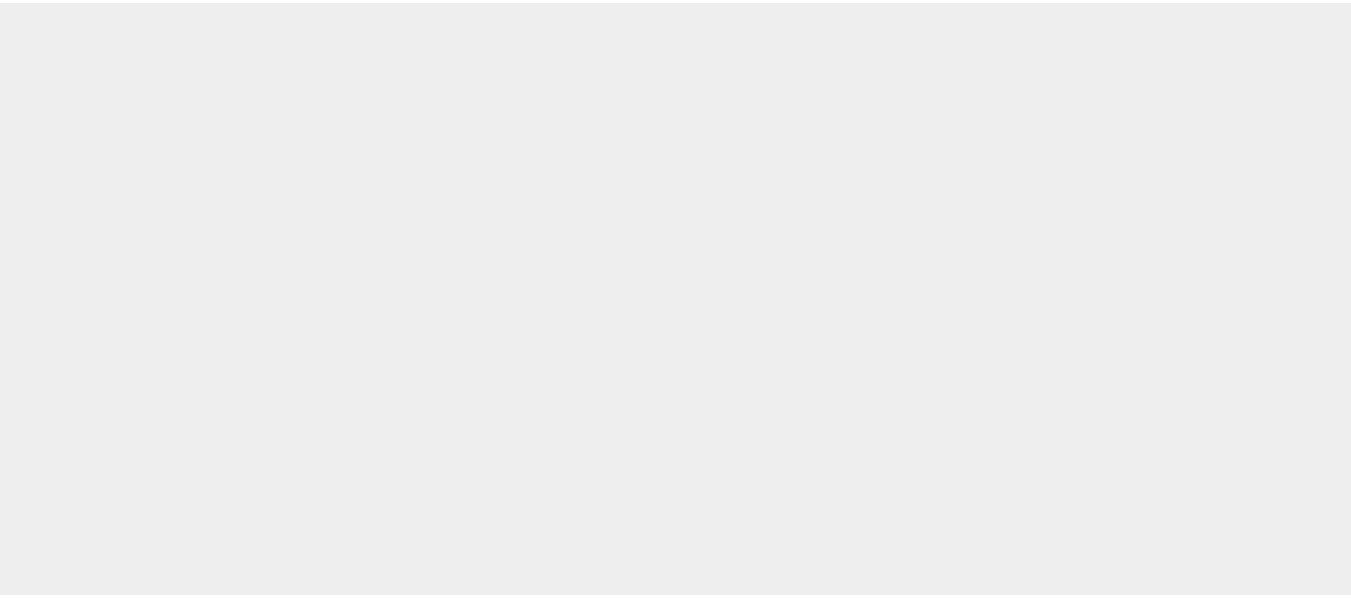 scroll, scrollTop: 0, scrollLeft: 0, axis: both 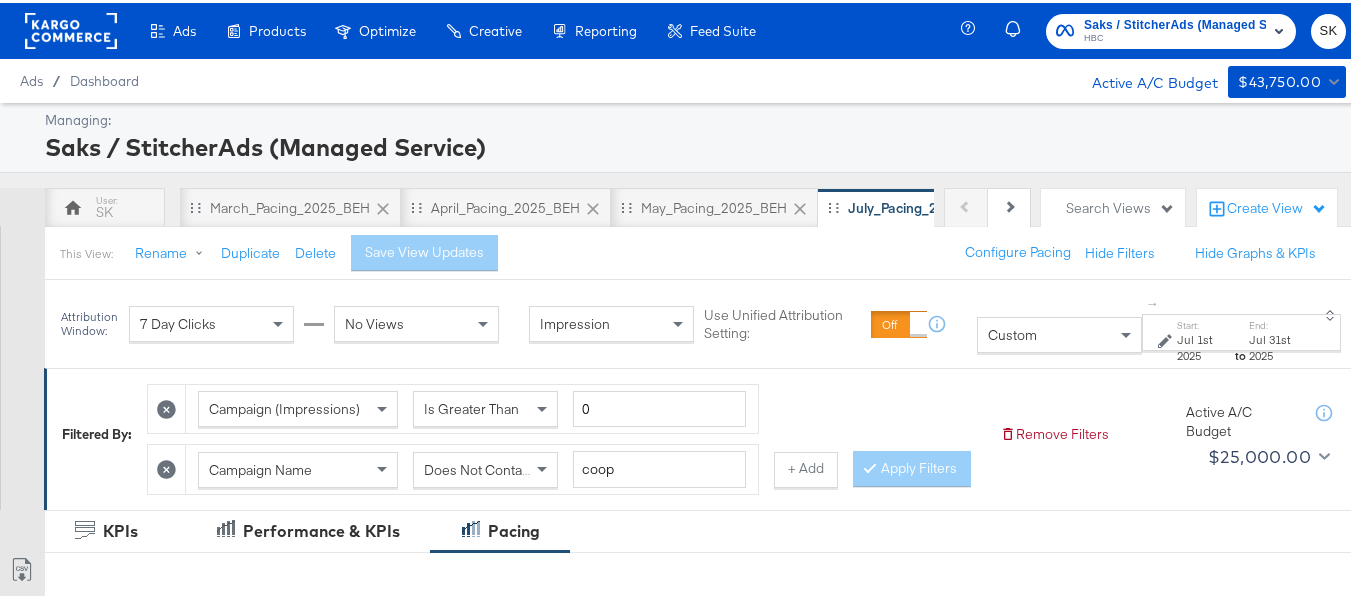 click on "Search Views" at bounding box center (1120, 205) 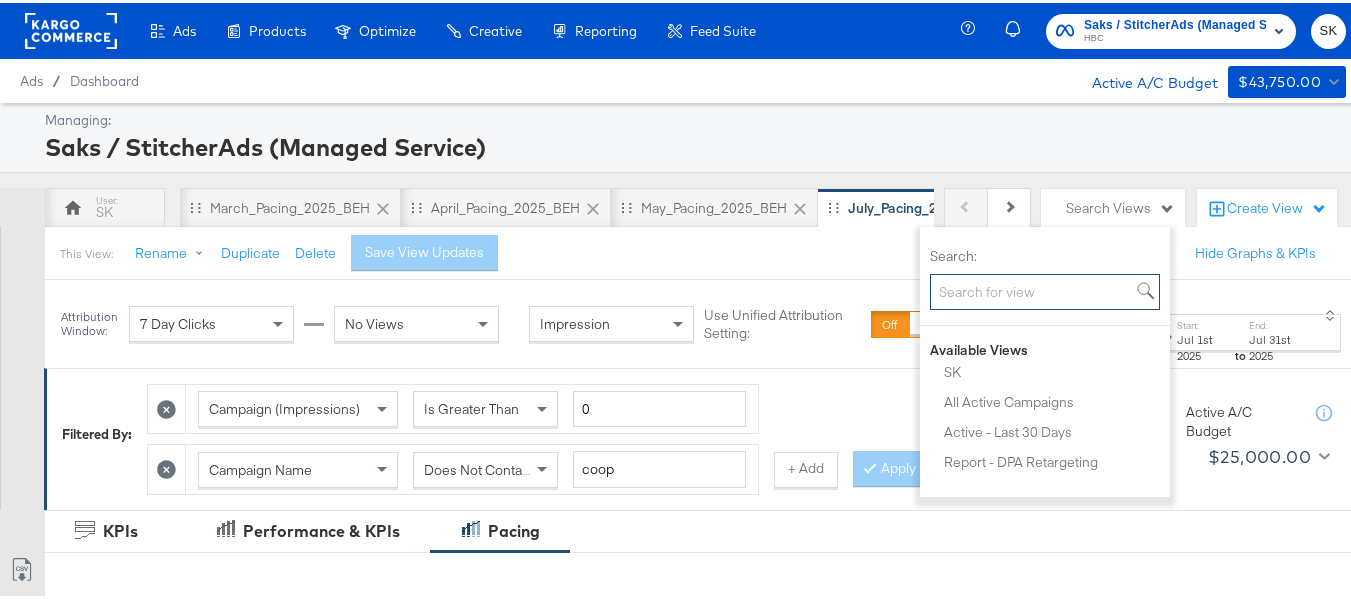 click on "Search:" at bounding box center [1045, 289] 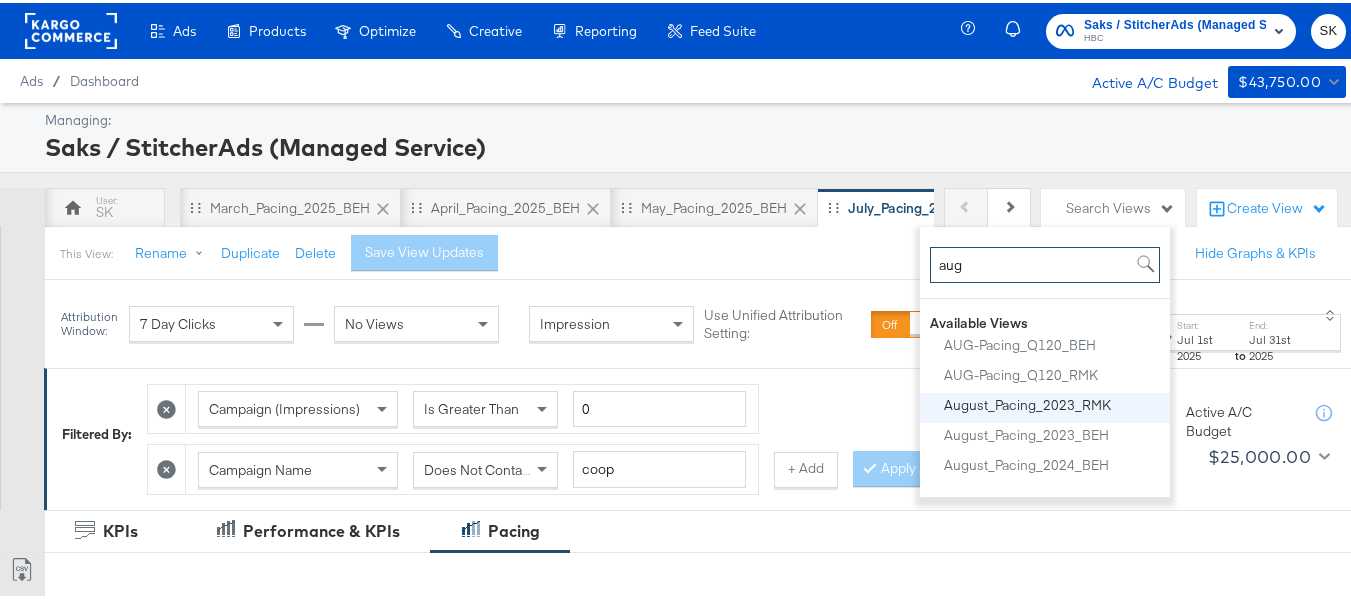 scroll, scrollTop: 42, scrollLeft: 0, axis: vertical 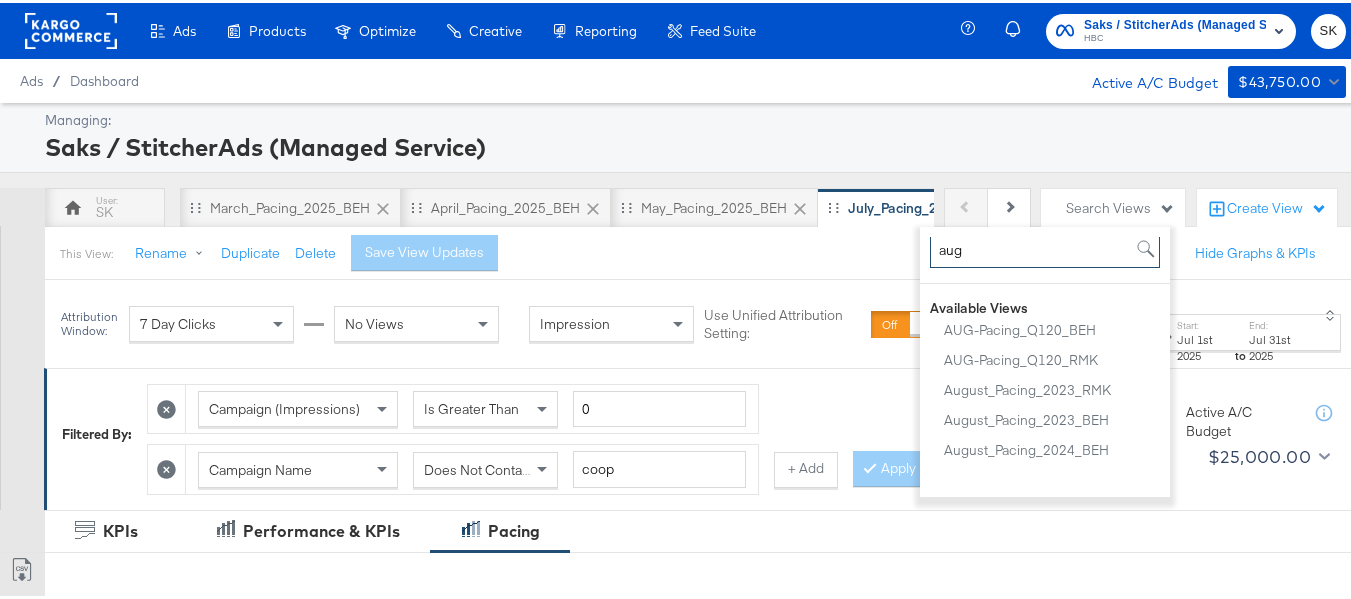click on "aug" at bounding box center (1045, 247) 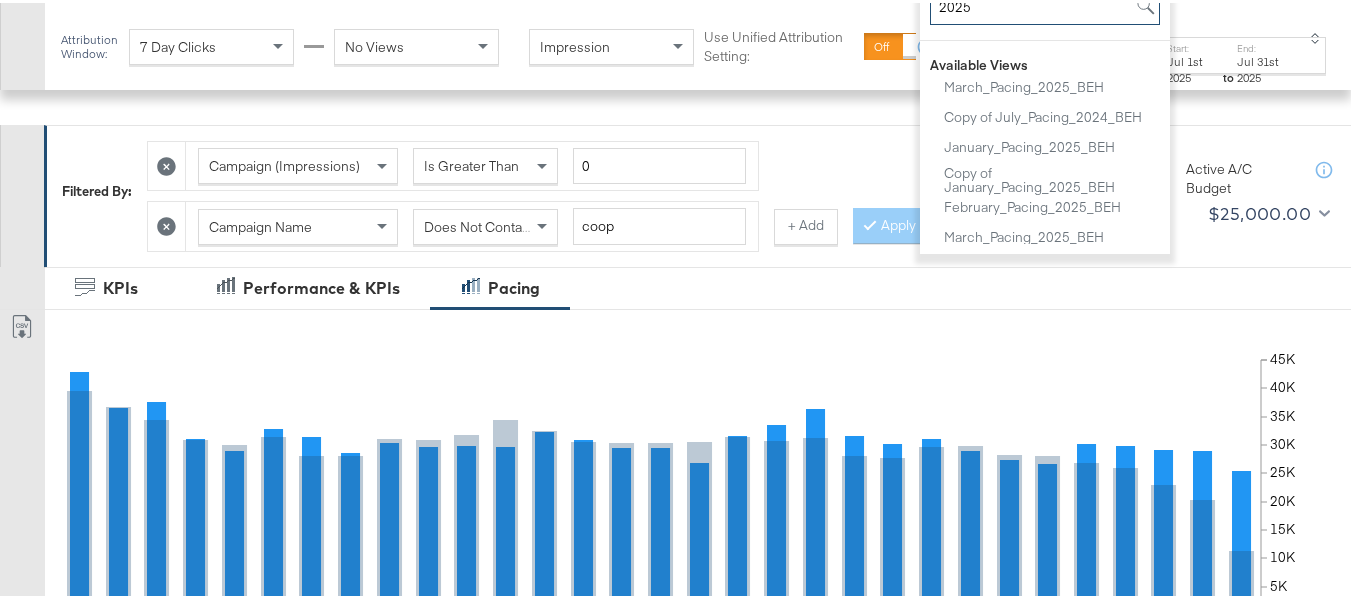 scroll, scrollTop: 0, scrollLeft: 0, axis: both 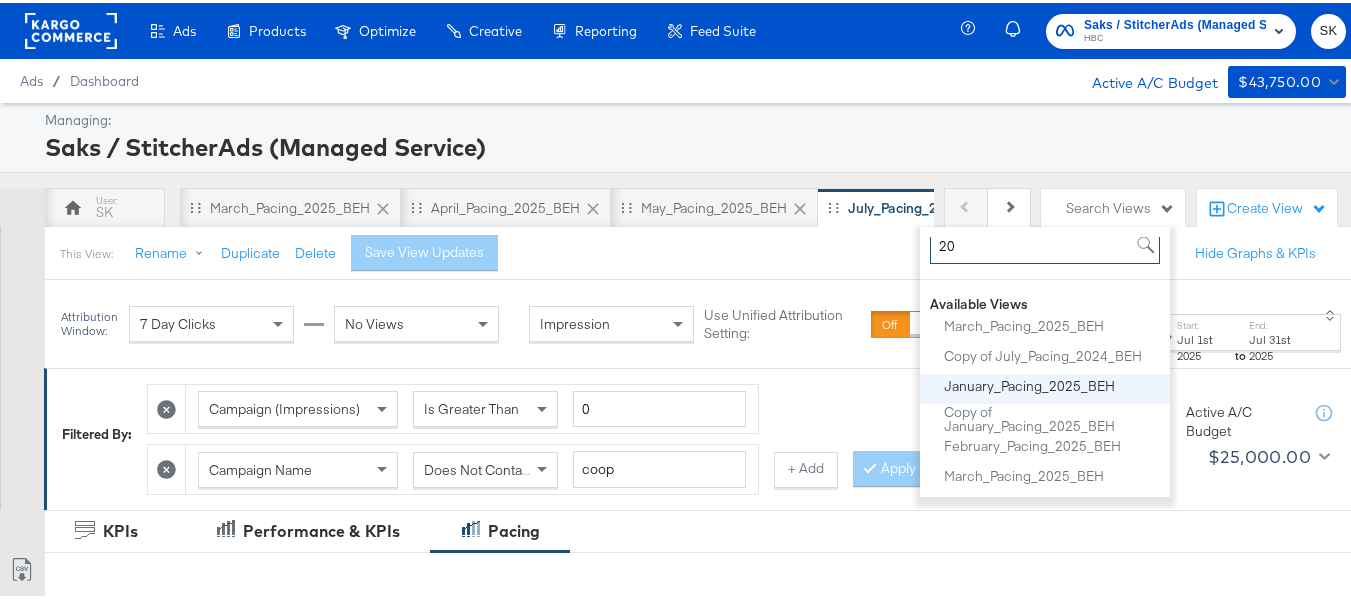 type on "2" 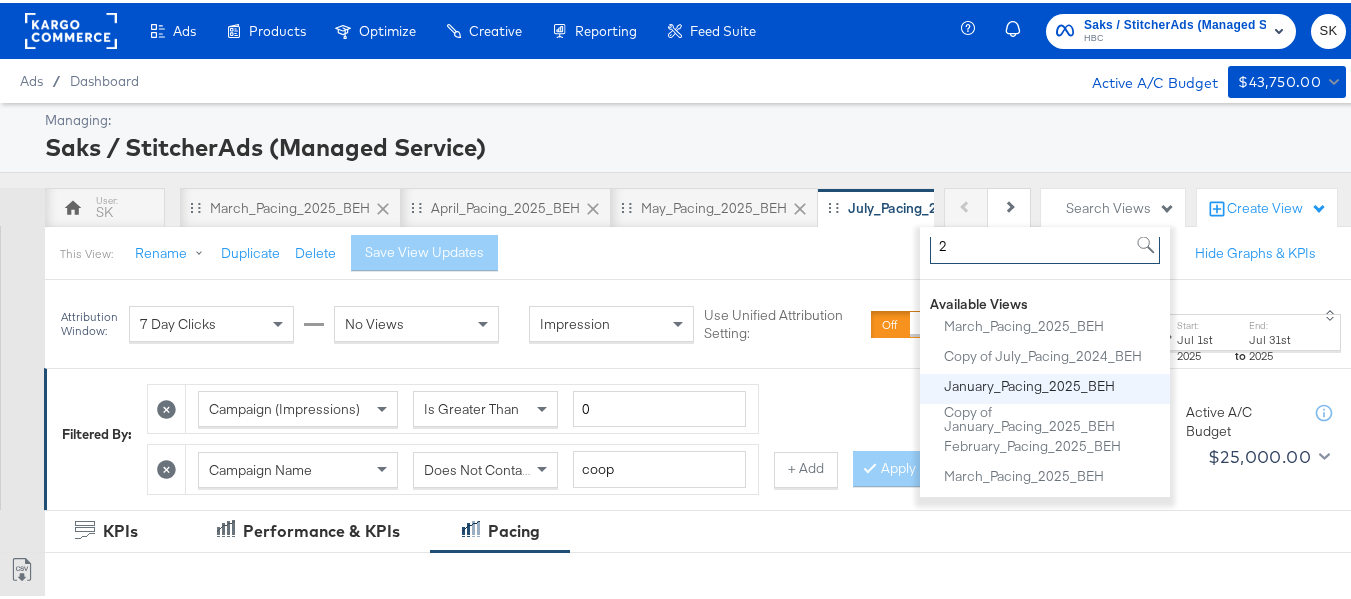 type 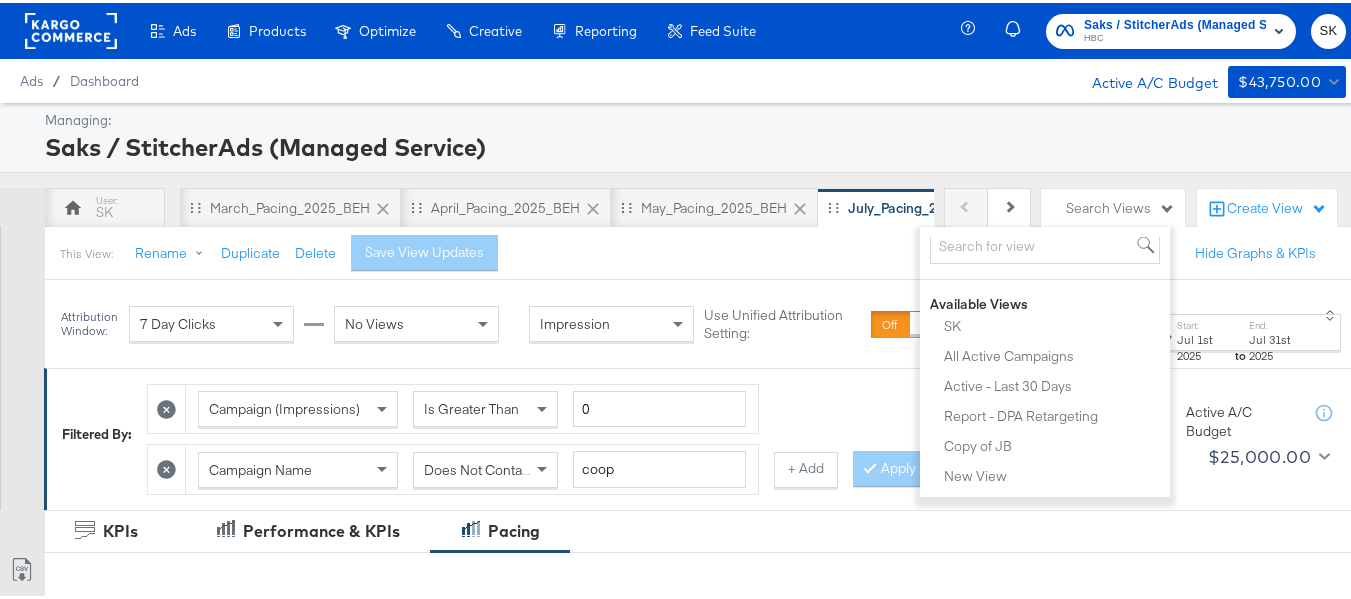 click on "Managing:" at bounding box center (693, 117) 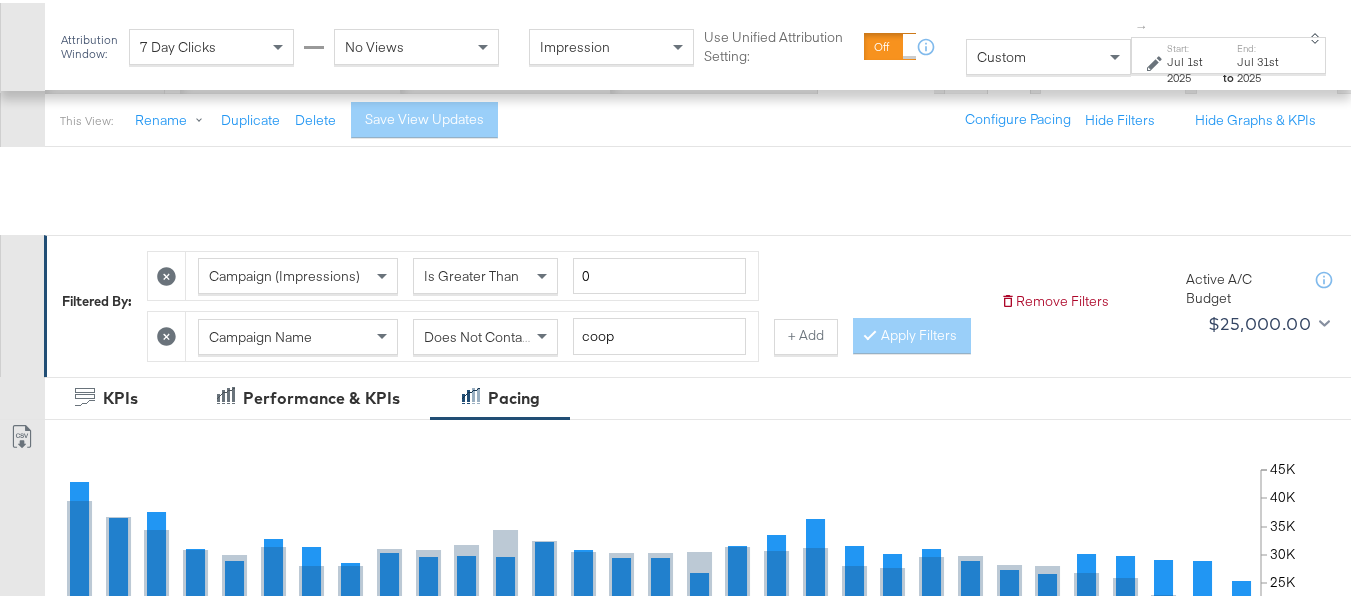scroll, scrollTop: 300, scrollLeft: 0, axis: vertical 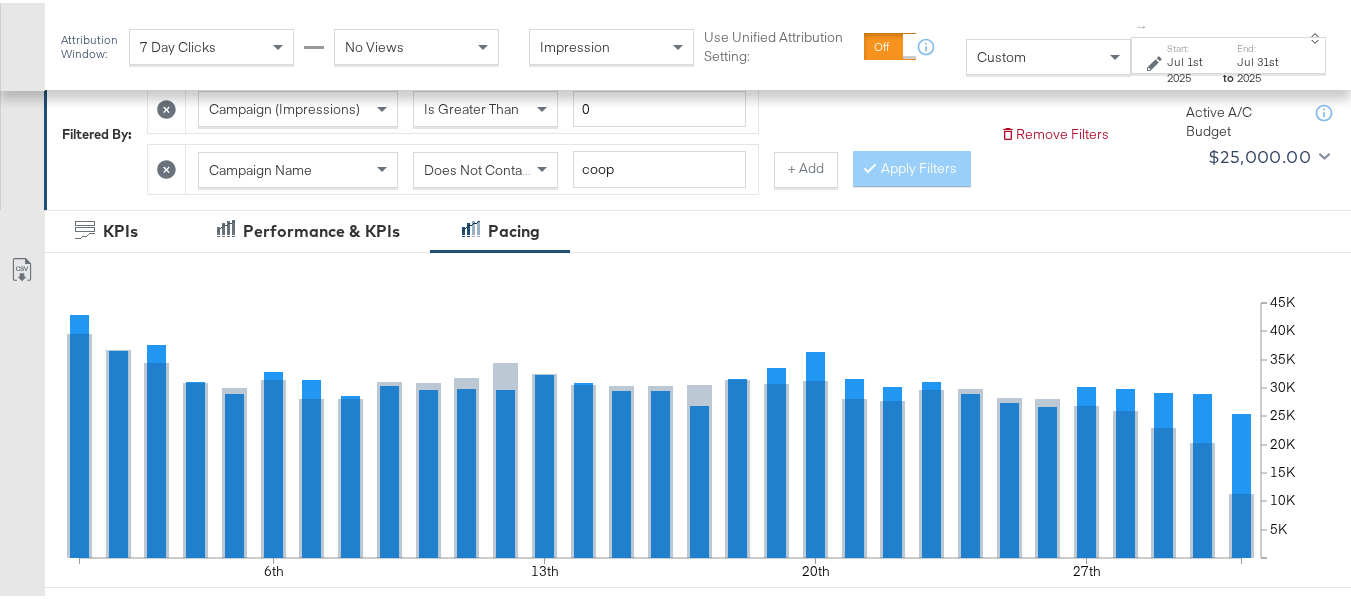 click on "Jul 31st 2025" at bounding box center [1266, 66] 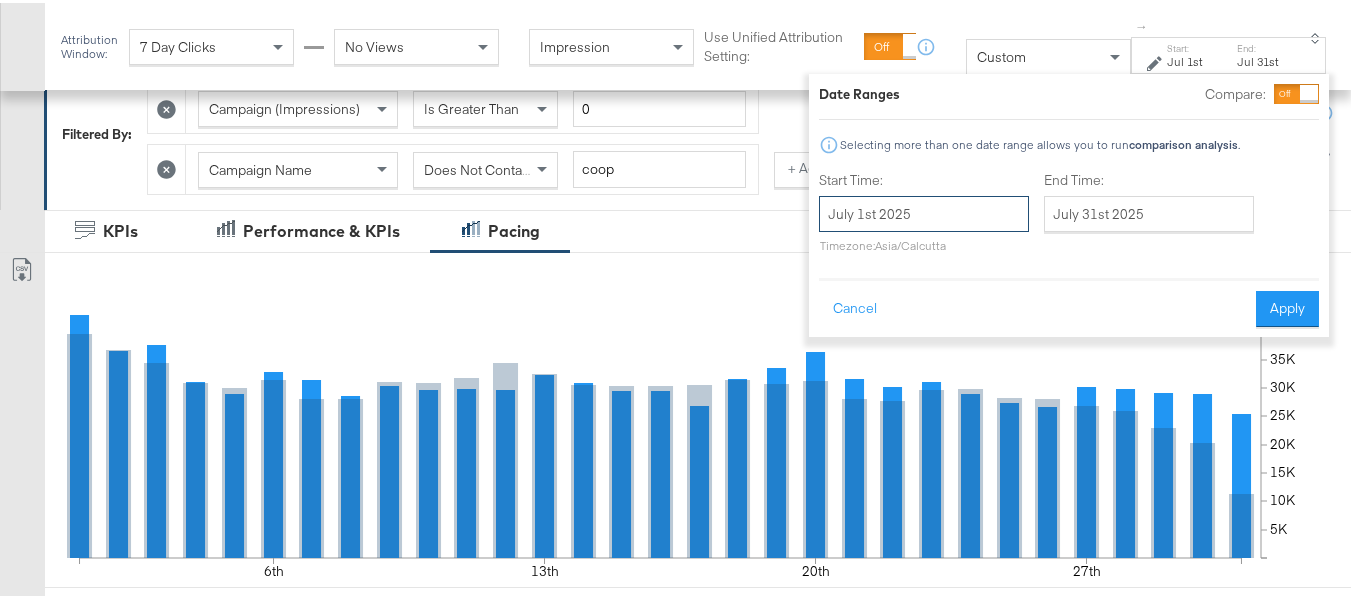 click on "July 1st 2025" at bounding box center (924, 211) 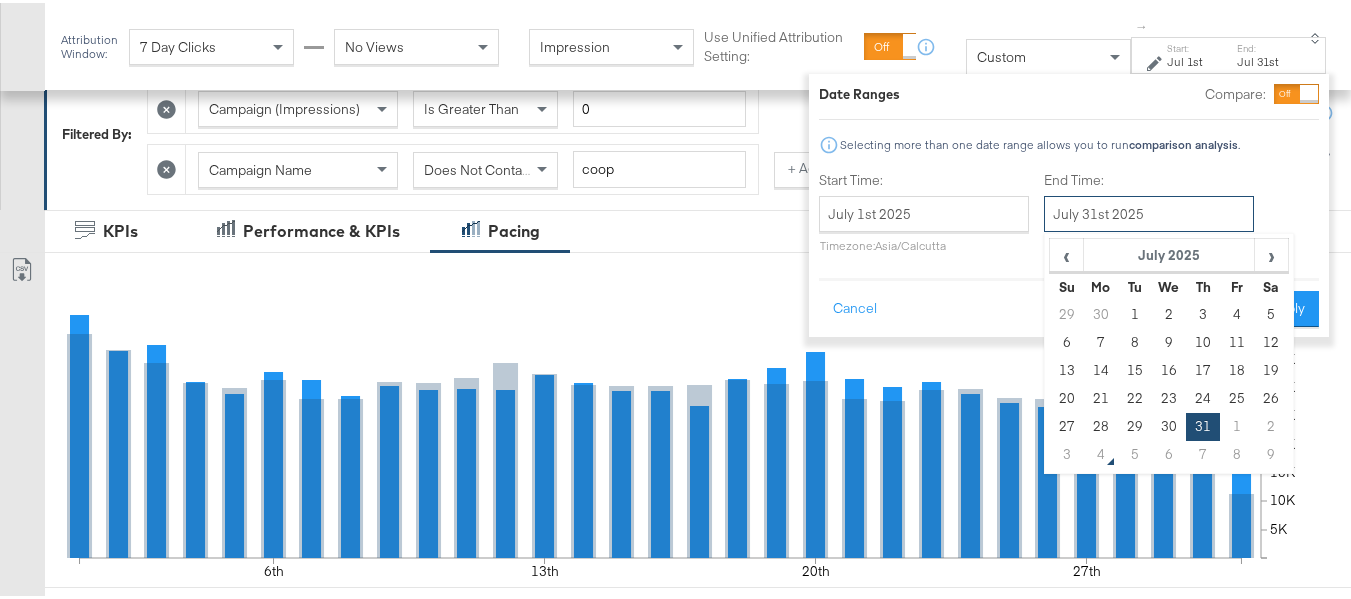 click on "July 31st 2025" at bounding box center [1149, 211] 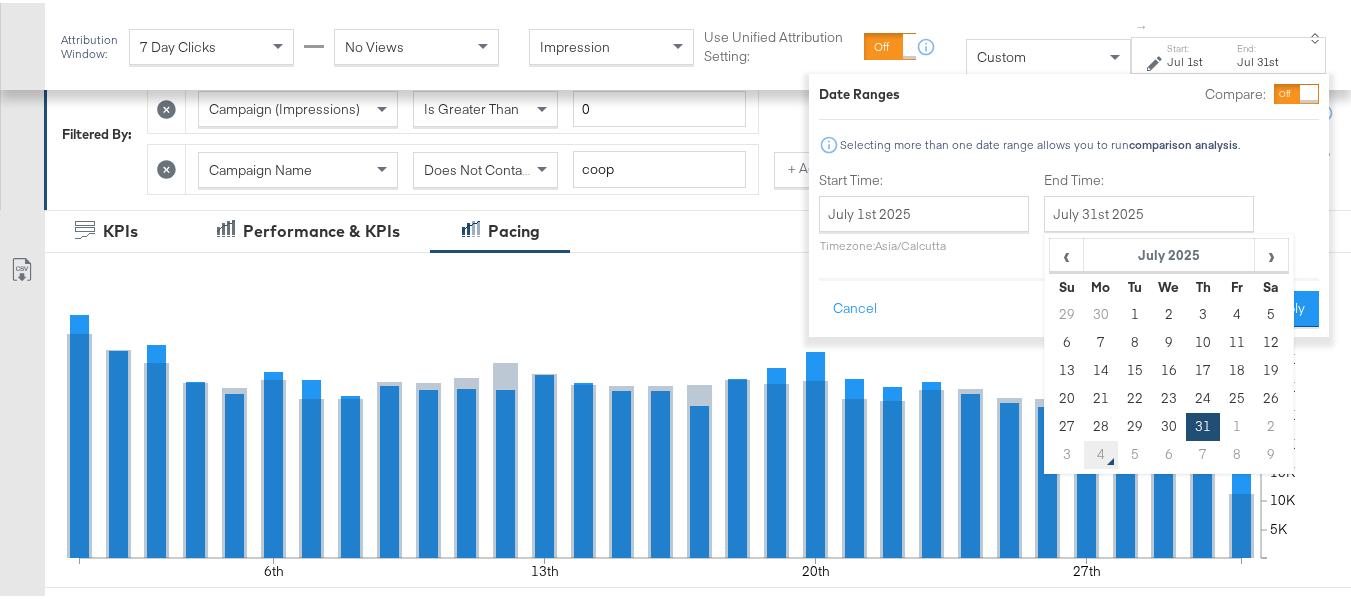 click on "4" at bounding box center (1101, 452) 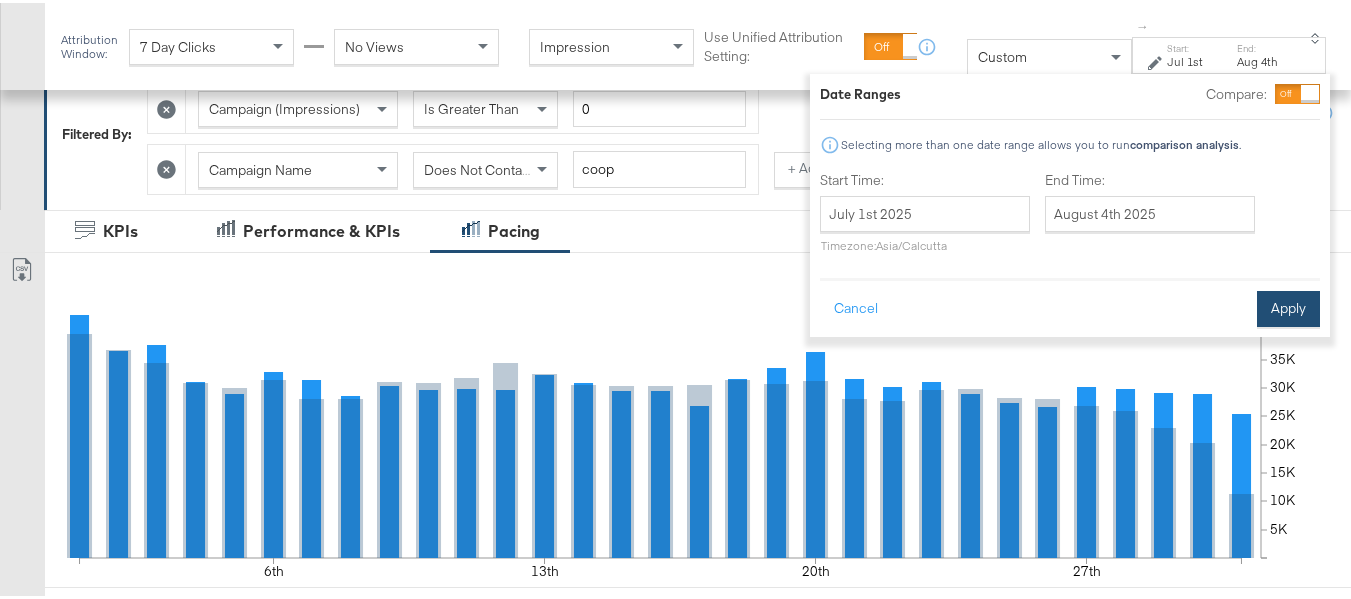 click on "Apply" at bounding box center [1288, 306] 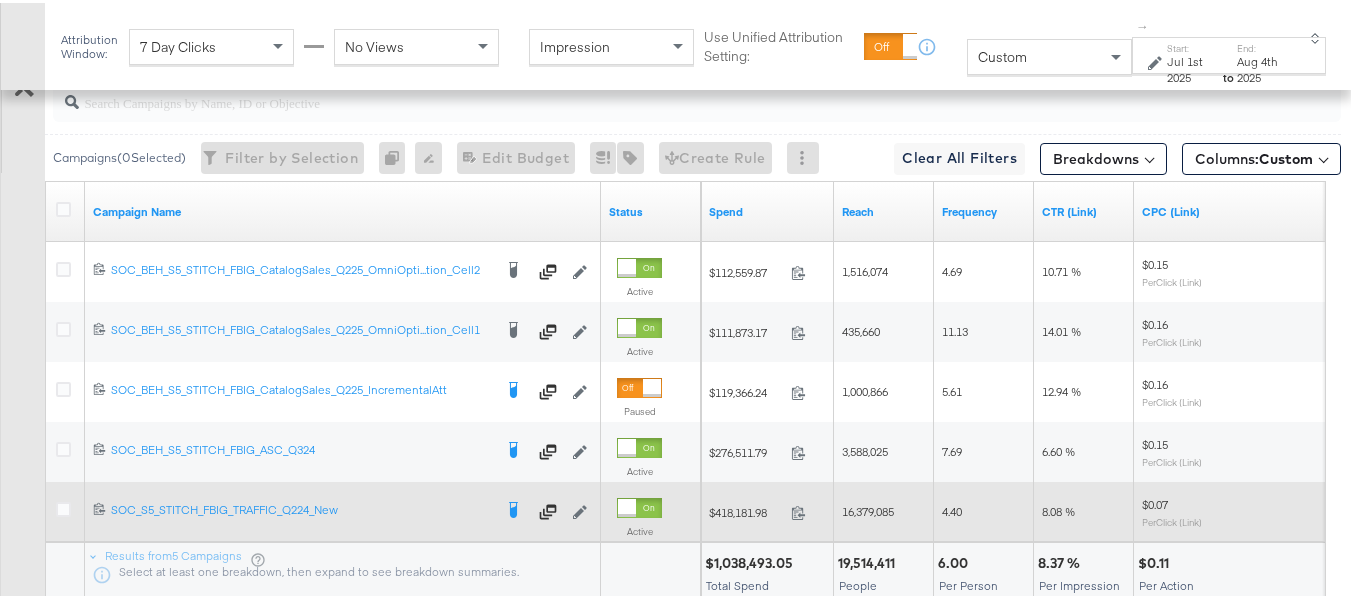 scroll, scrollTop: 938, scrollLeft: 0, axis: vertical 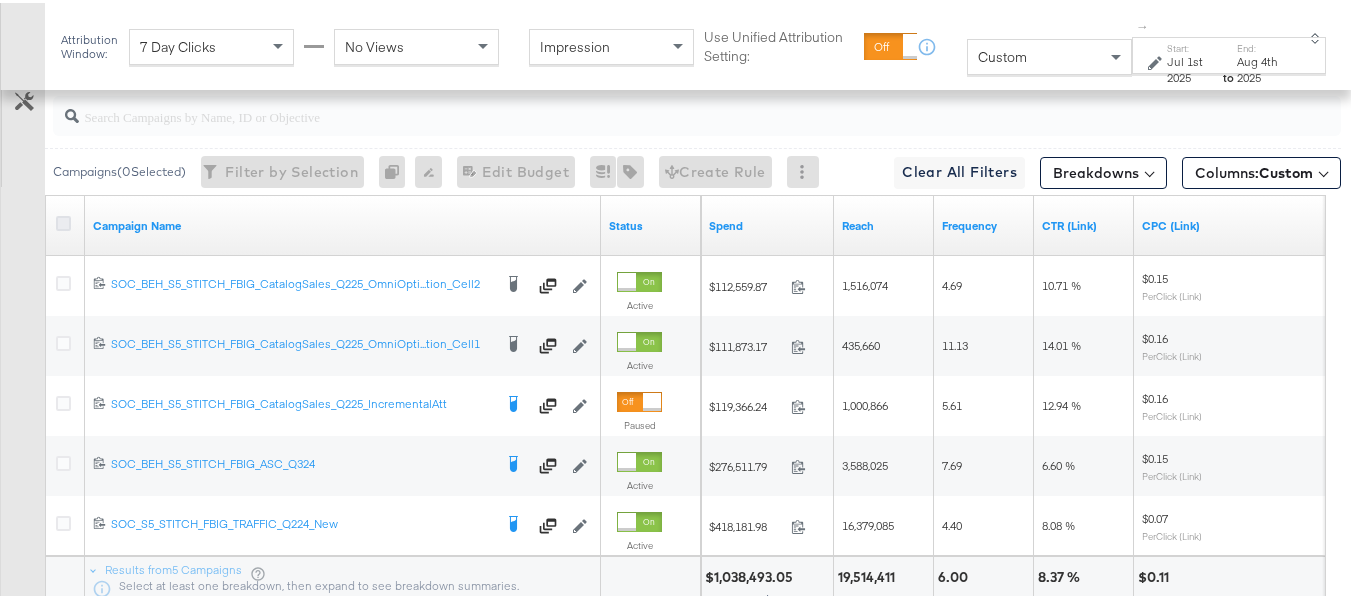 click at bounding box center (63, 220) 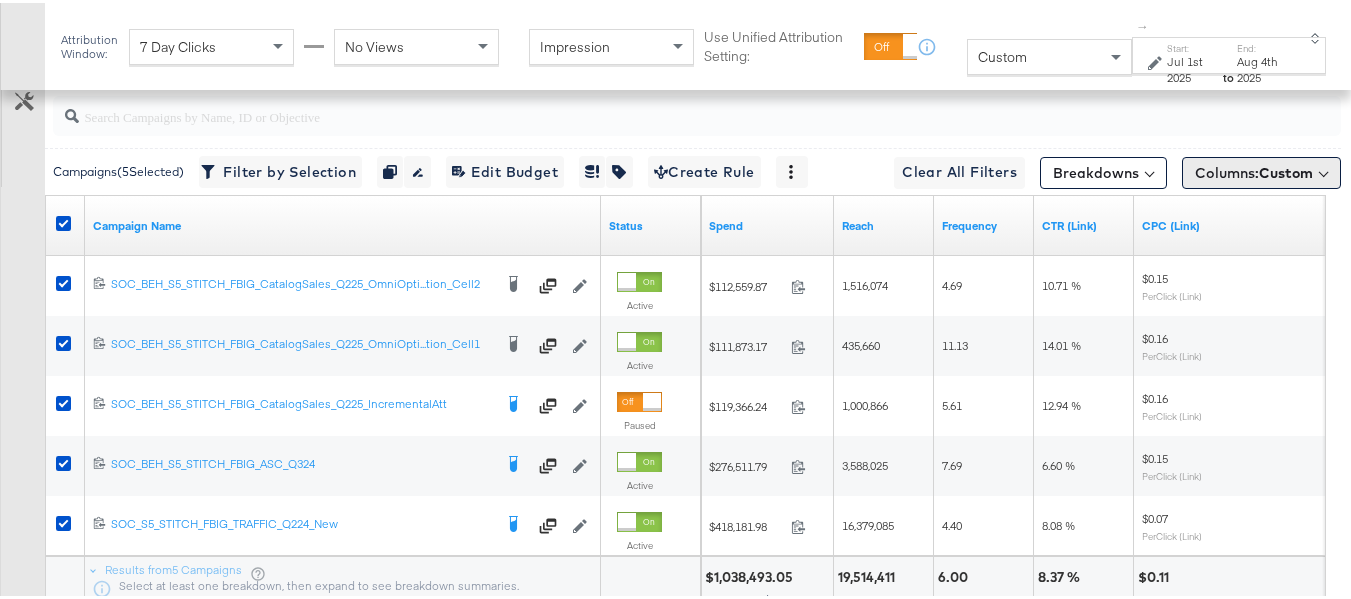 click on "Columns:  Custom" at bounding box center [1261, 170] 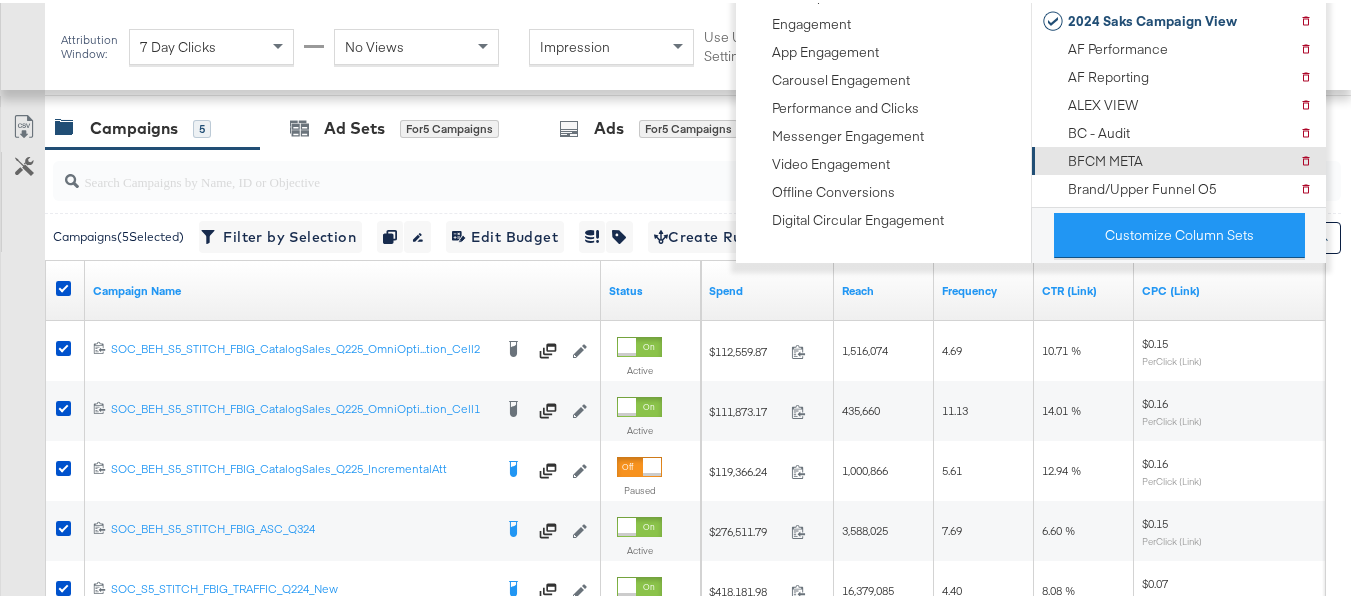 scroll, scrollTop: 838, scrollLeft: 0, axis: vertical 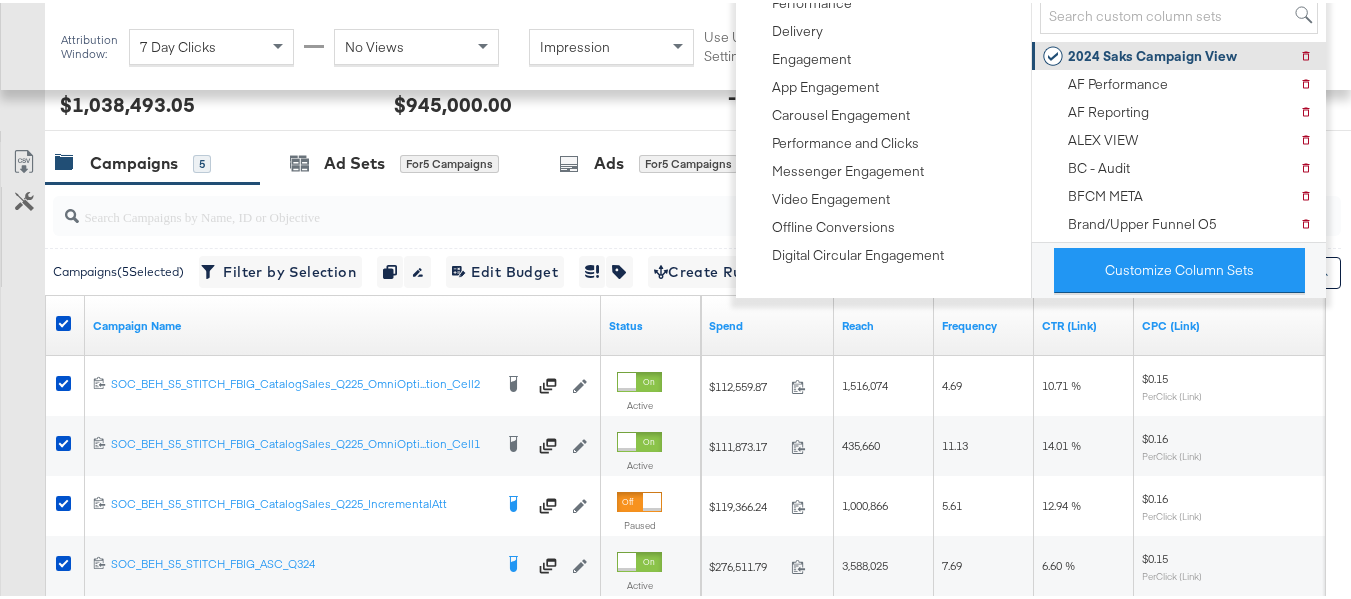 click on "2024 Saks Campaign View" at bounding box center (1152, 53) 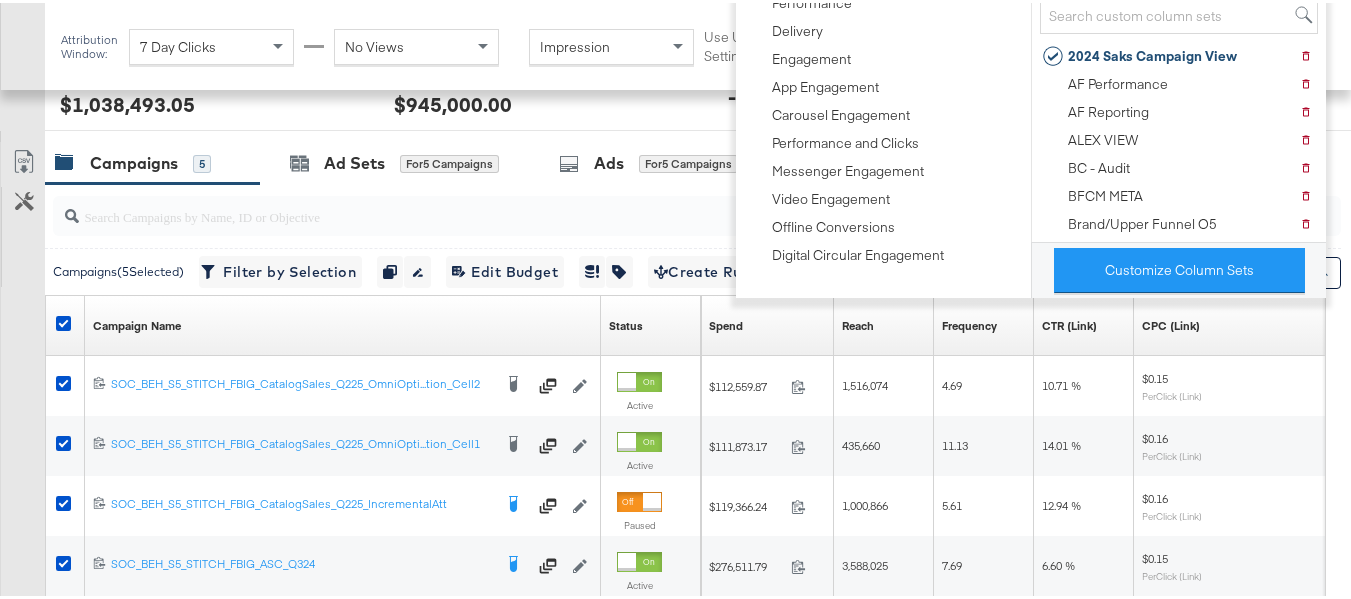 click on "Customize KPIs Export as CSV" at bounding box center (22, 434) 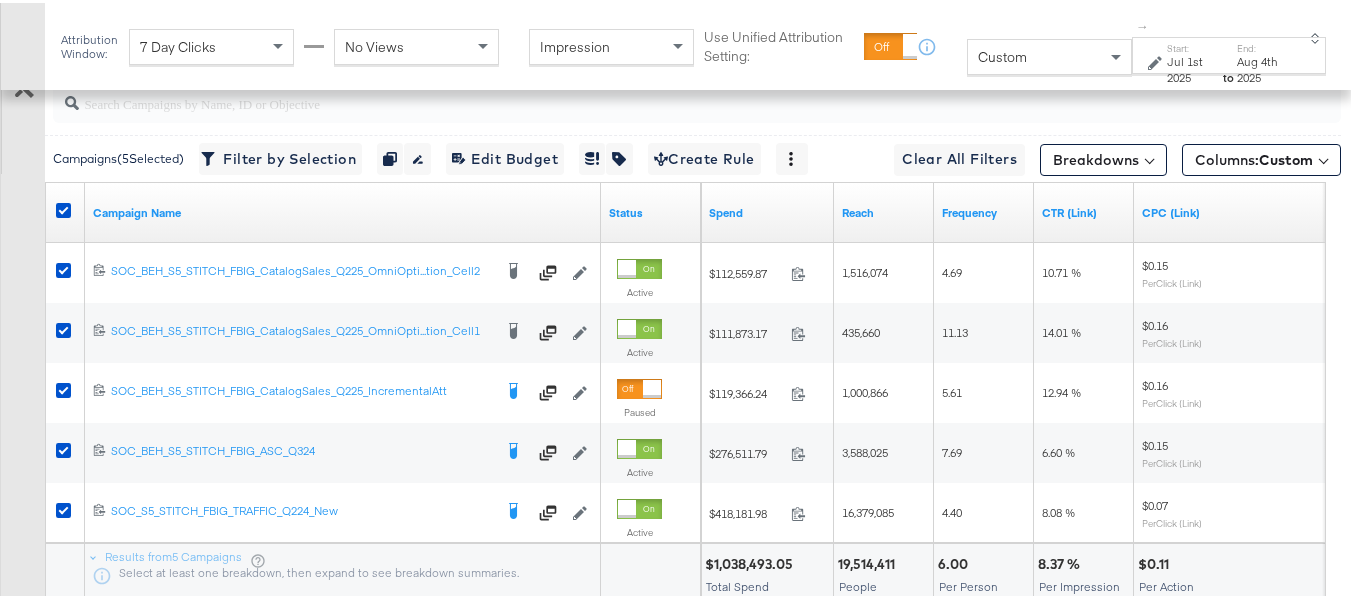 scroll, scrollTop: 944, scrollLeft: 0, axis: vertical 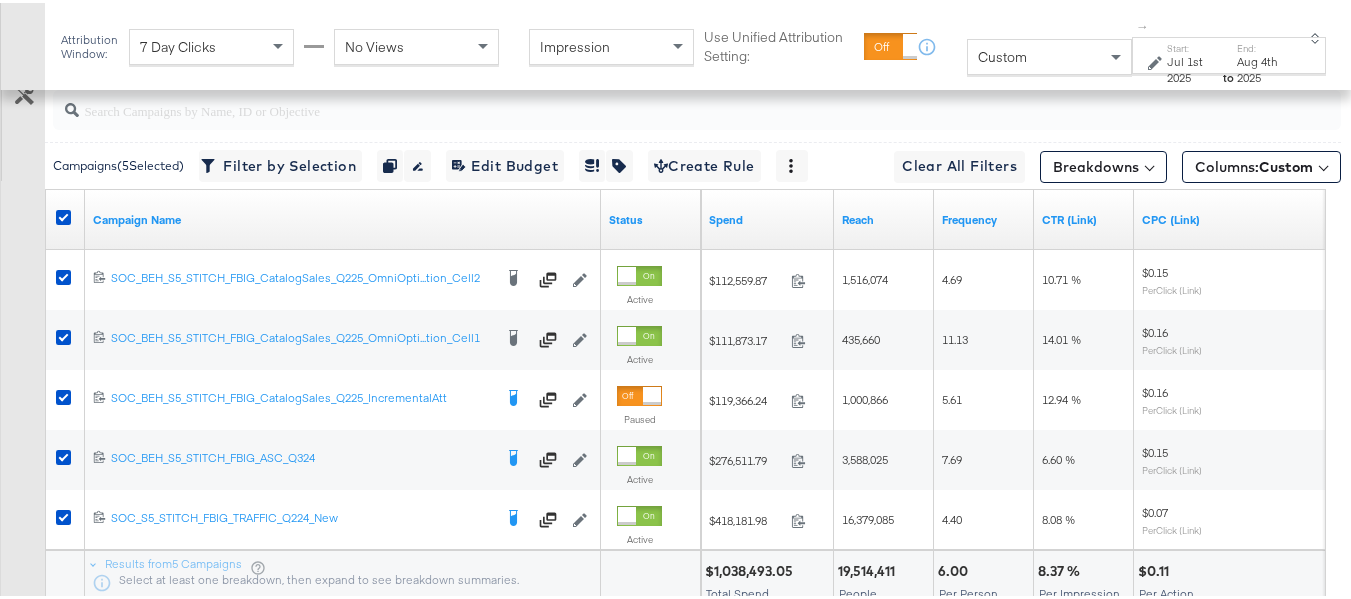 click on "to" at bounding box center [1228, 74] 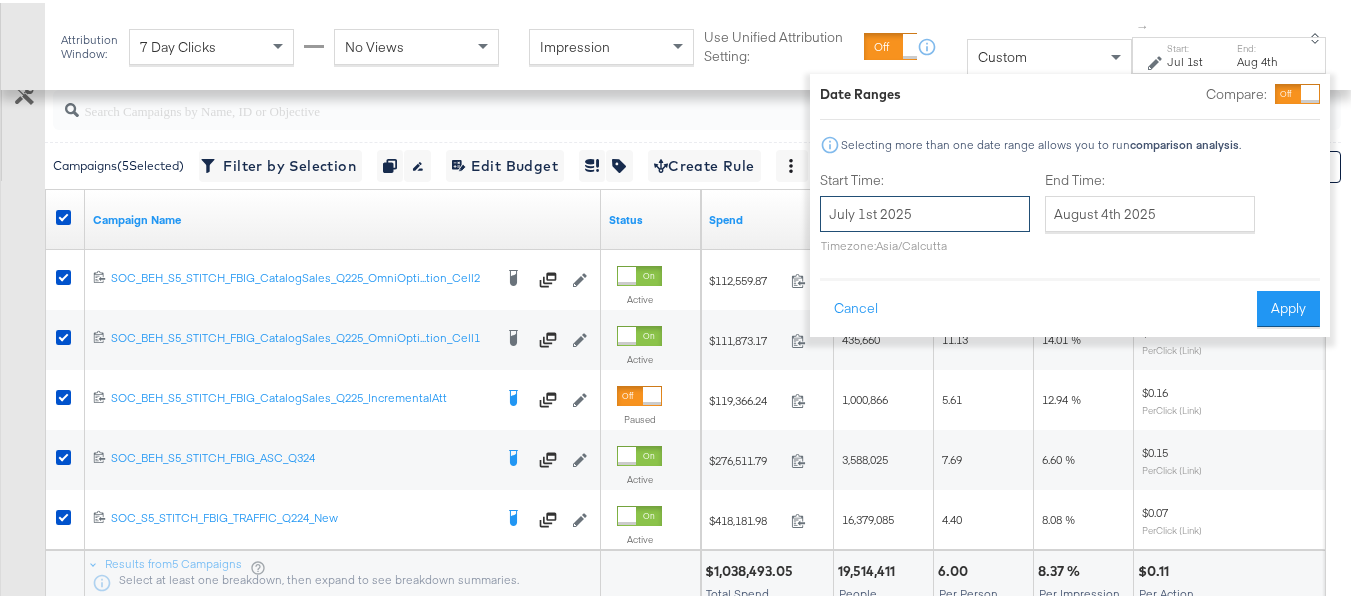 click on "July 1st 2025" at bounding box center (925, 211) 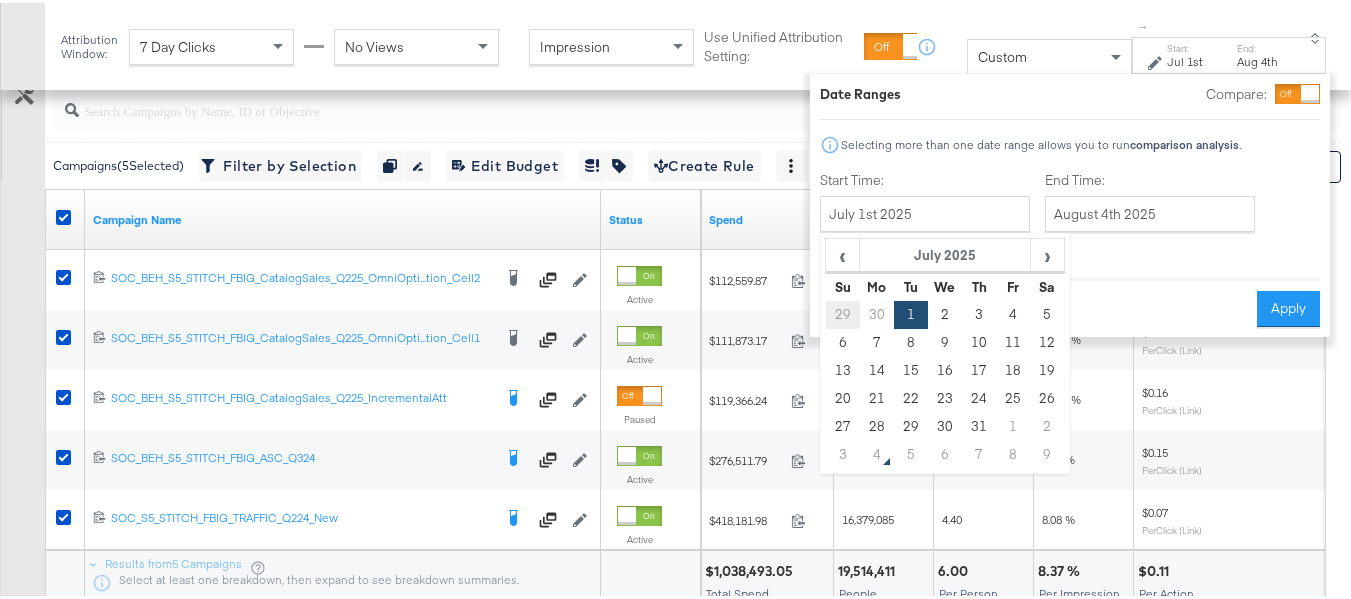 click on "29" at bounding box center (842, 312) 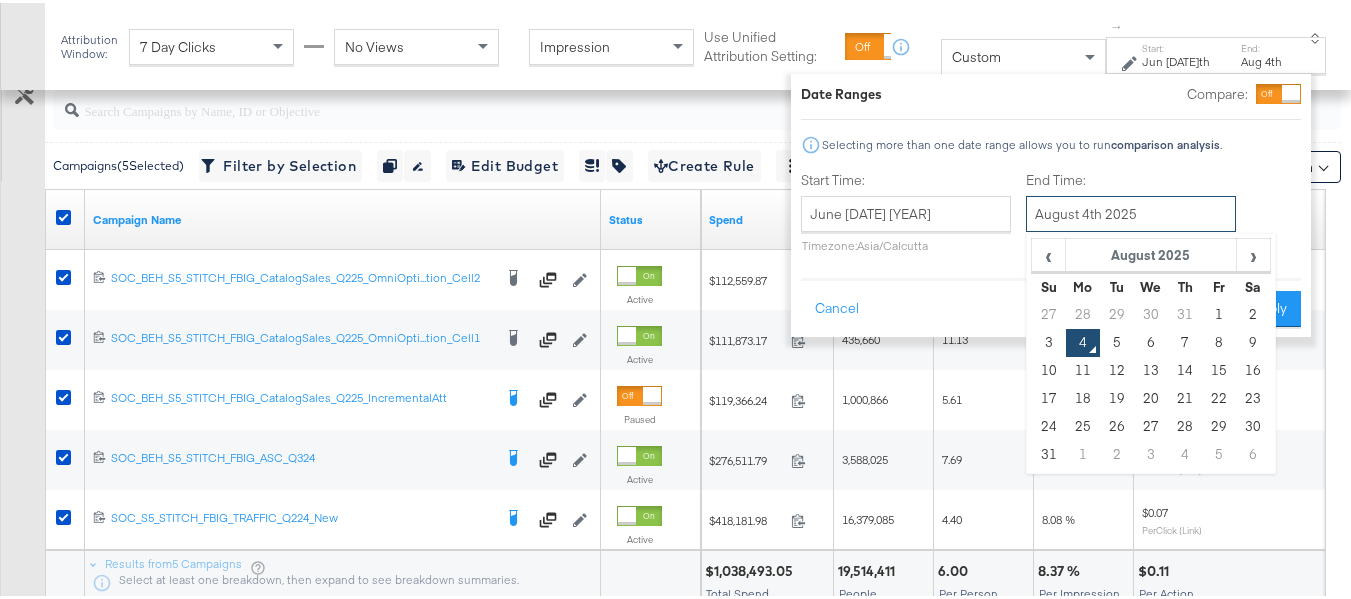 click on "August 4th 2025" at bounding box center [1131, 211] 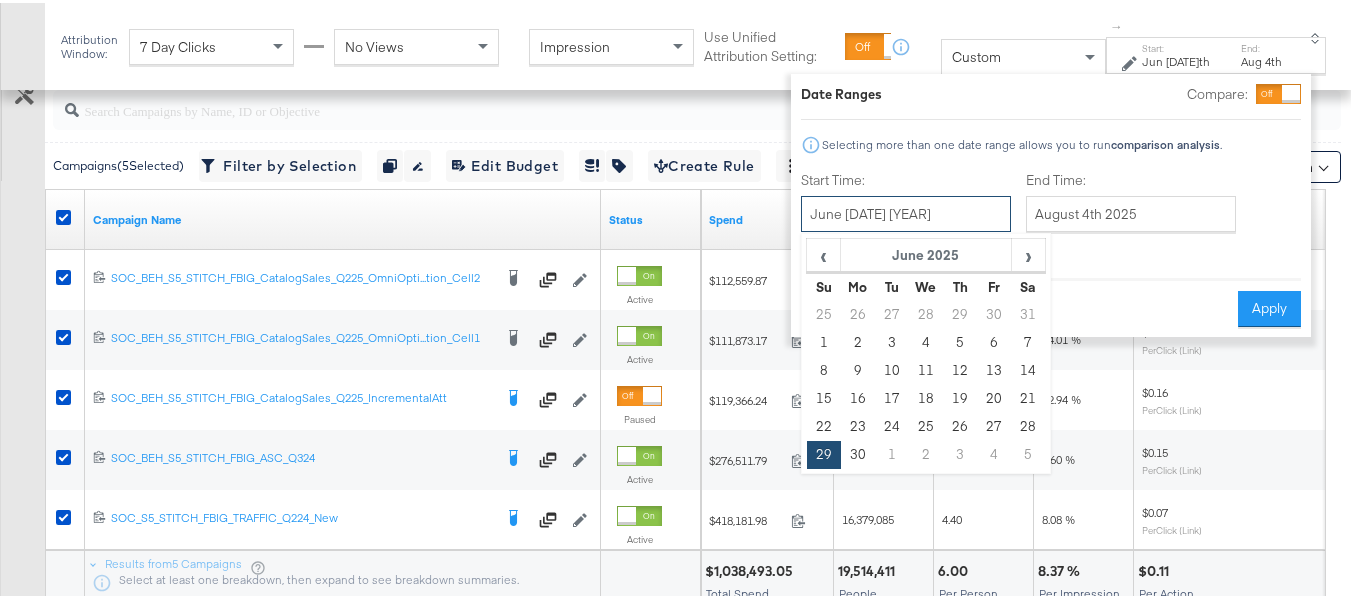 click on "June [DATE] [YEAR]" at bounding box center [906, 211] 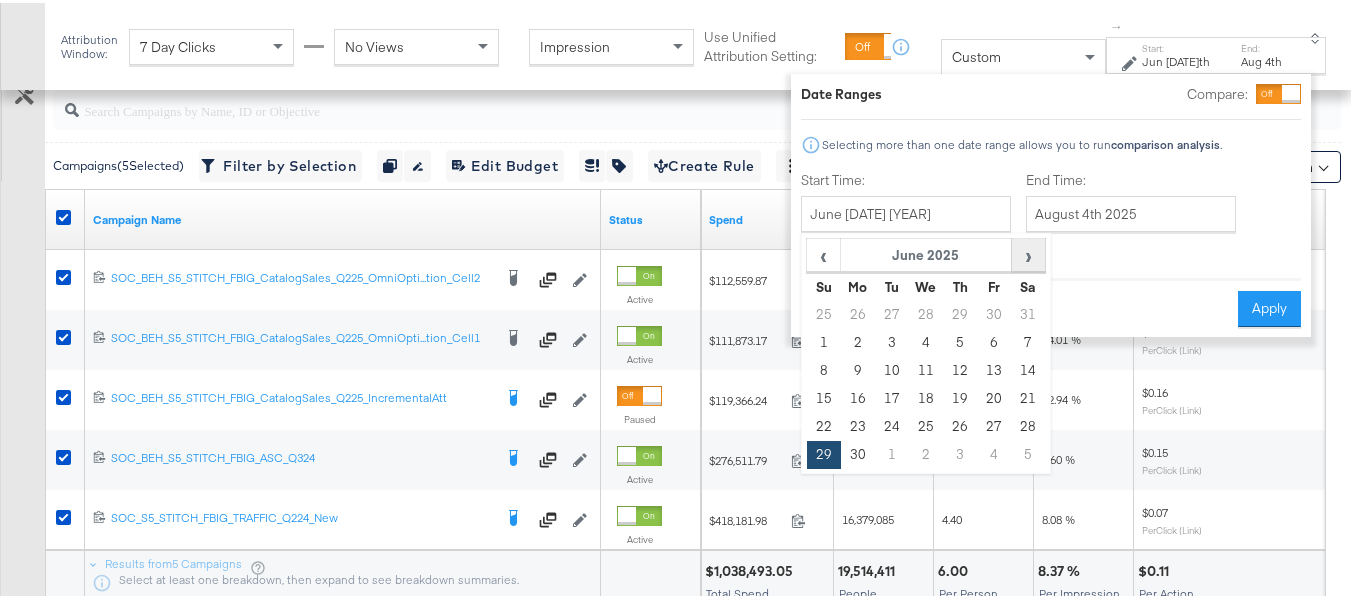 click on "›" at bounding box center [1028, 252] 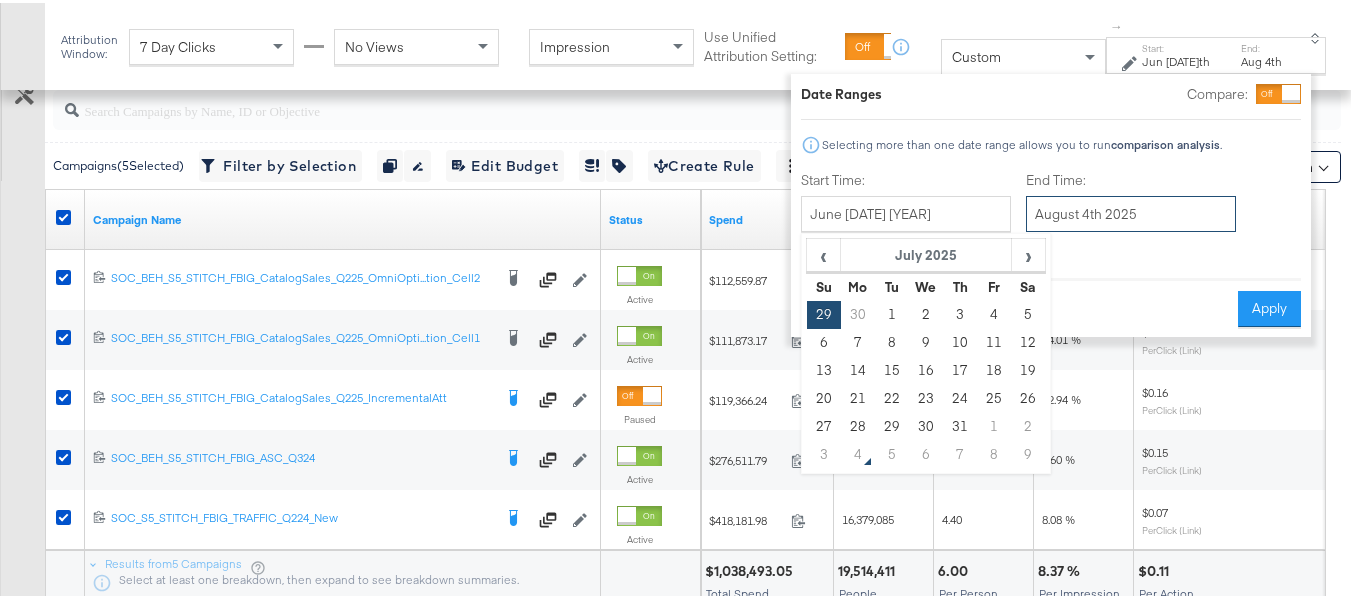 click on "August 4th 2025" at bounding box center (1131, 211) 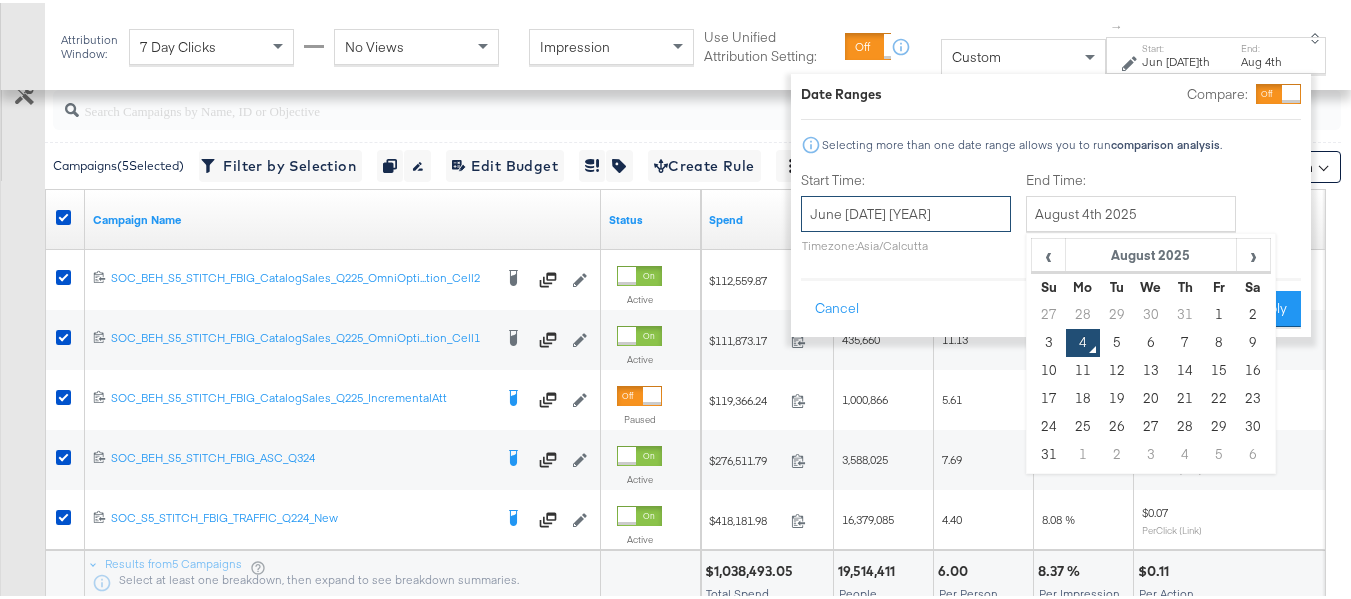 click on "June [DATE] [YEAR]" at bounding box center (906, 211) 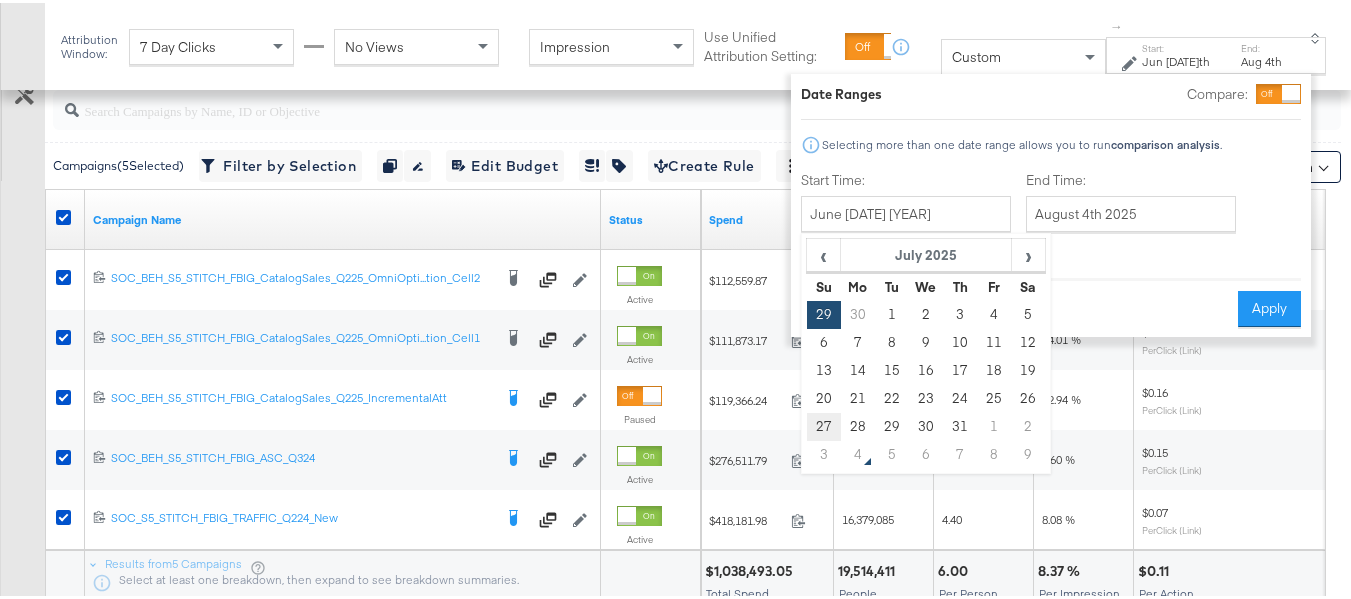 click on "27" at bounding box center (824, 424) 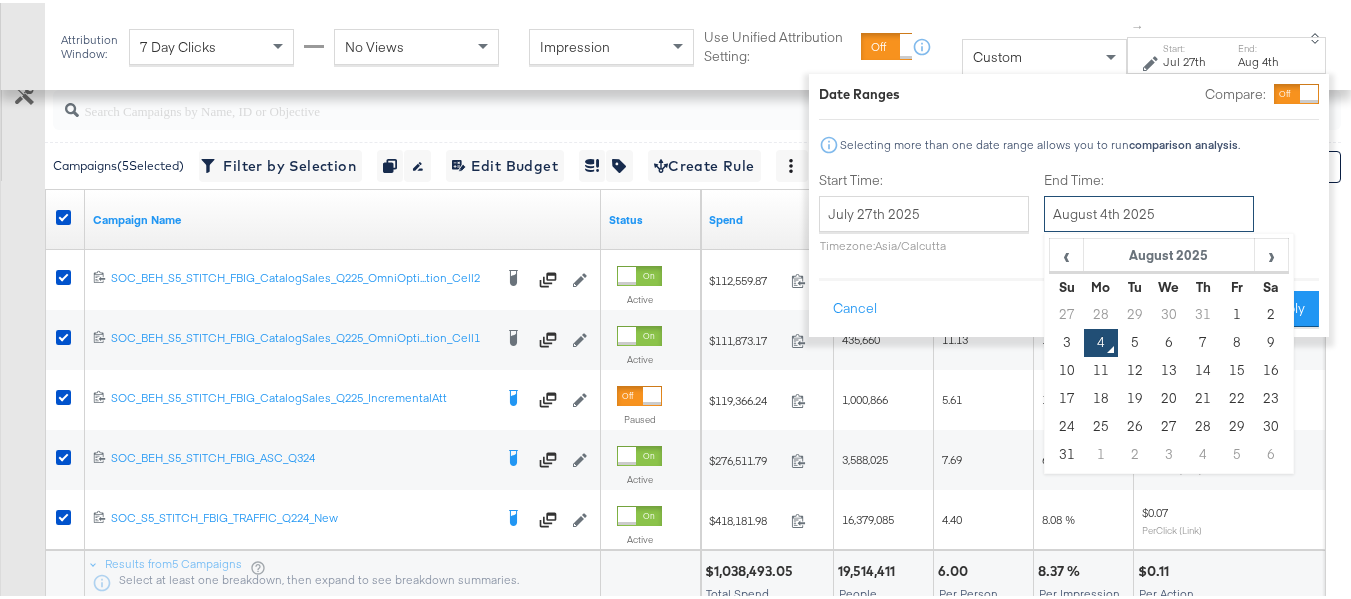 click on "August 4th 2025" at bounding box center [1149, 211] 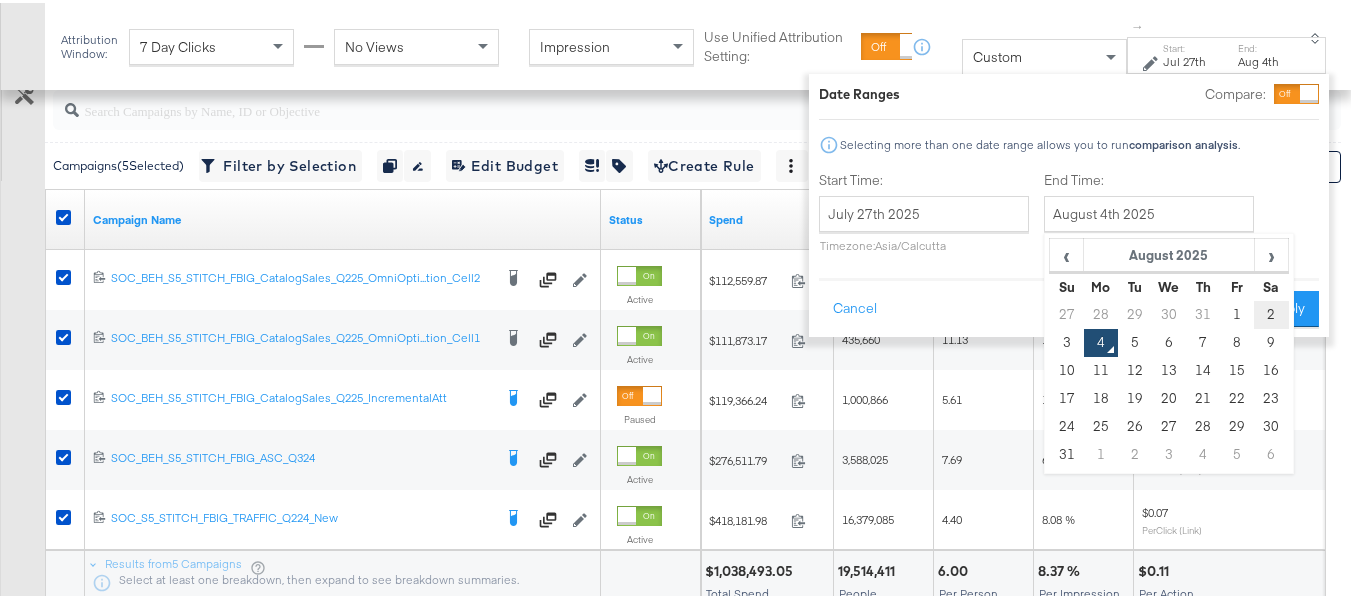click on "2" at bounding box center [1272, 312] 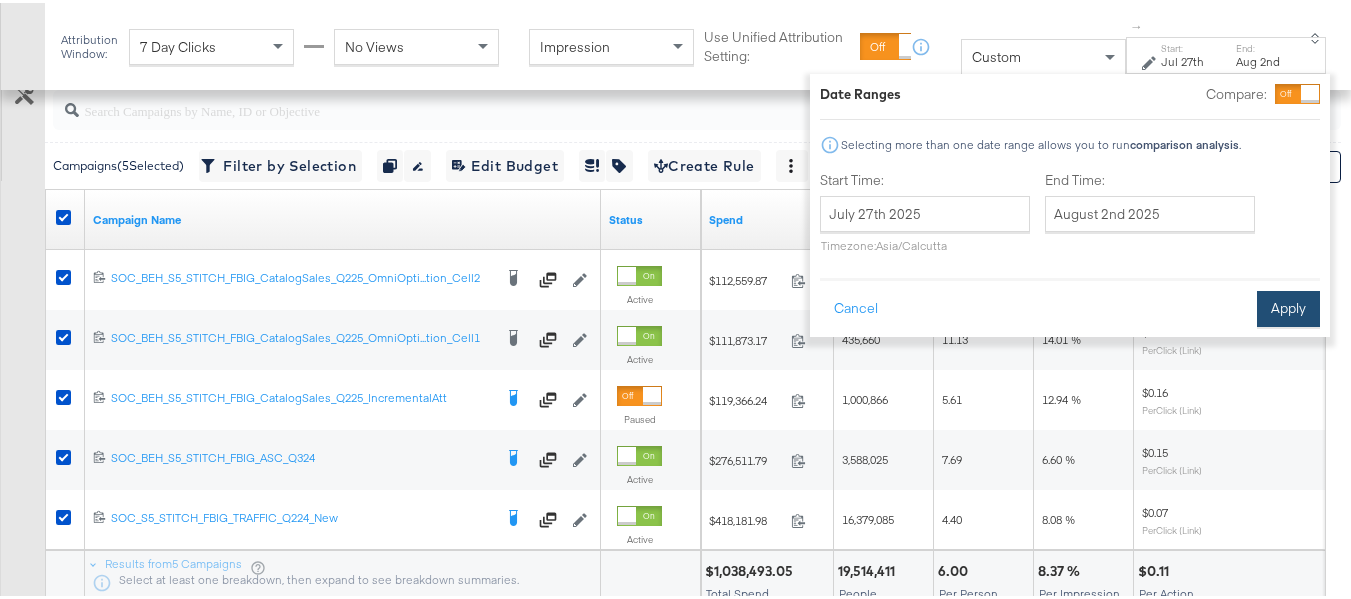 click on "Apply" at bounding box center (1288, 306) 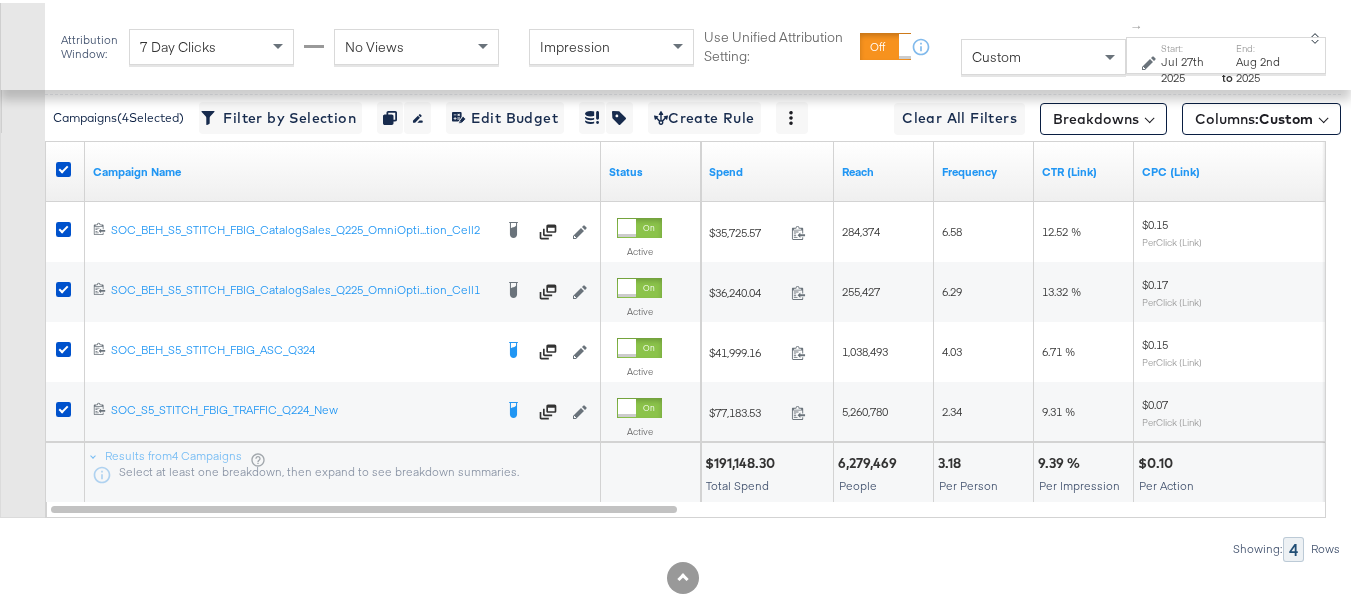 scroll, scrollTop: 944, scrollLeft: 0, axis: vertical 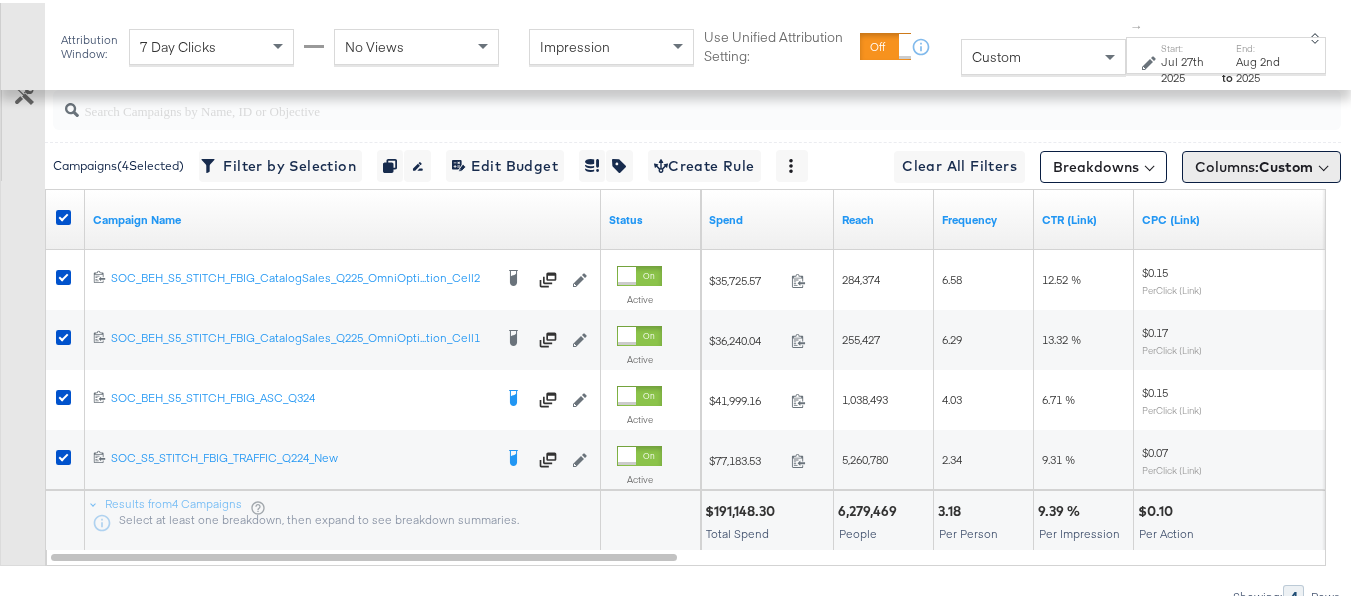 click on "Columns:  Custom" at bounding box center [1254, 164] 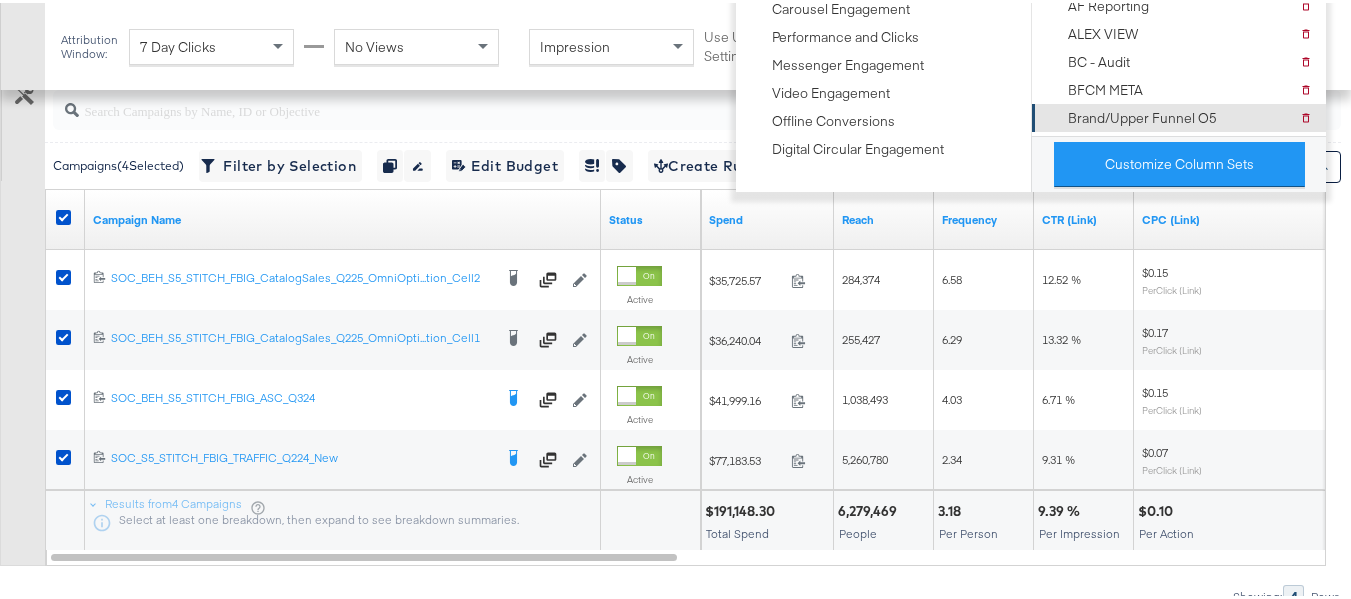 scroll, scrollTop: 844, scrollLeft: 0, axis: vertical 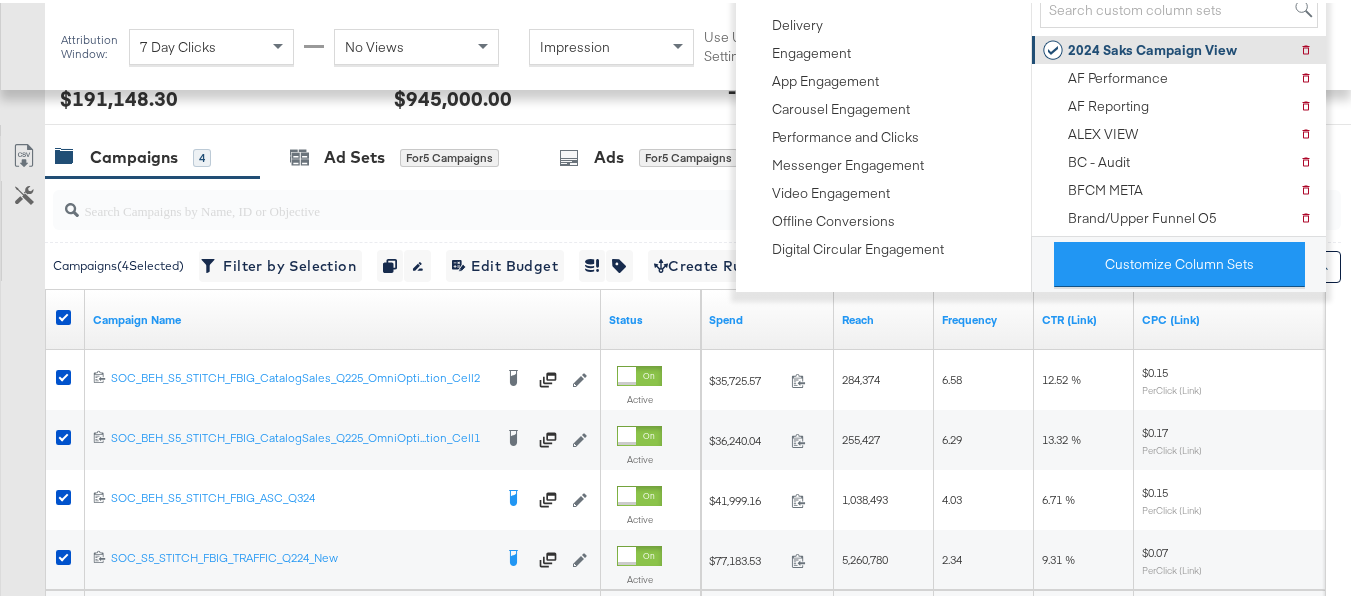 click on "2024 Saks Campaign View" at bounding box center (1152, 47) 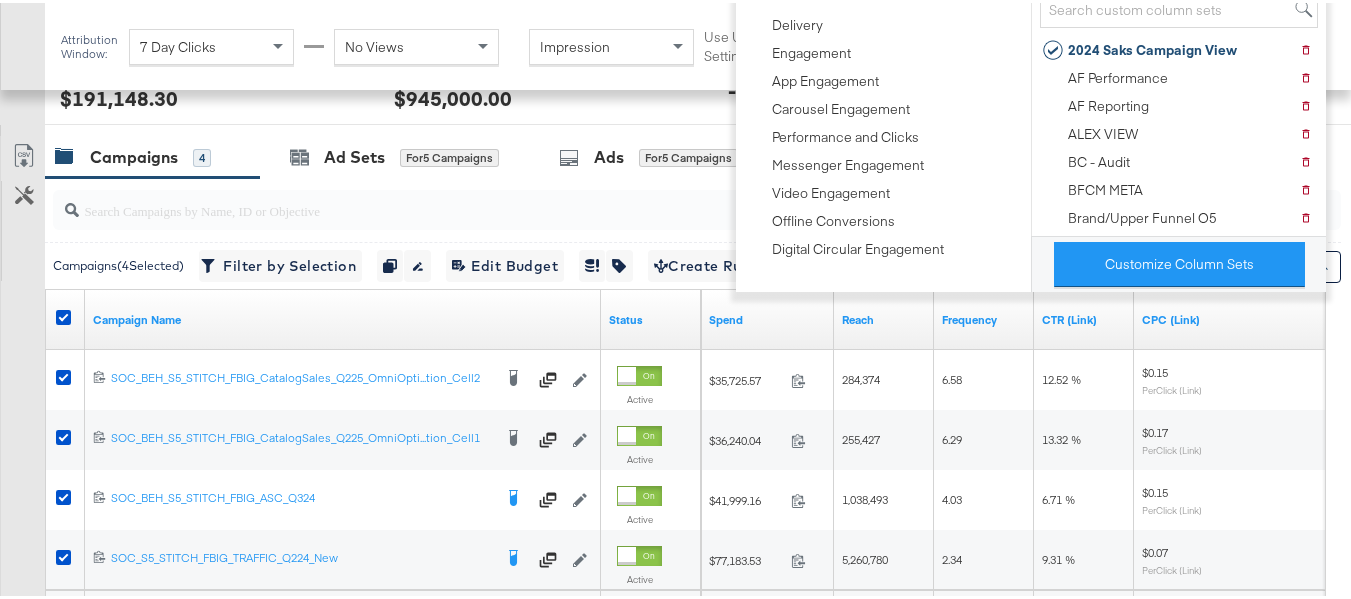 click on "Customize KPIs Export as CSV" at bounding box center (22, 398) 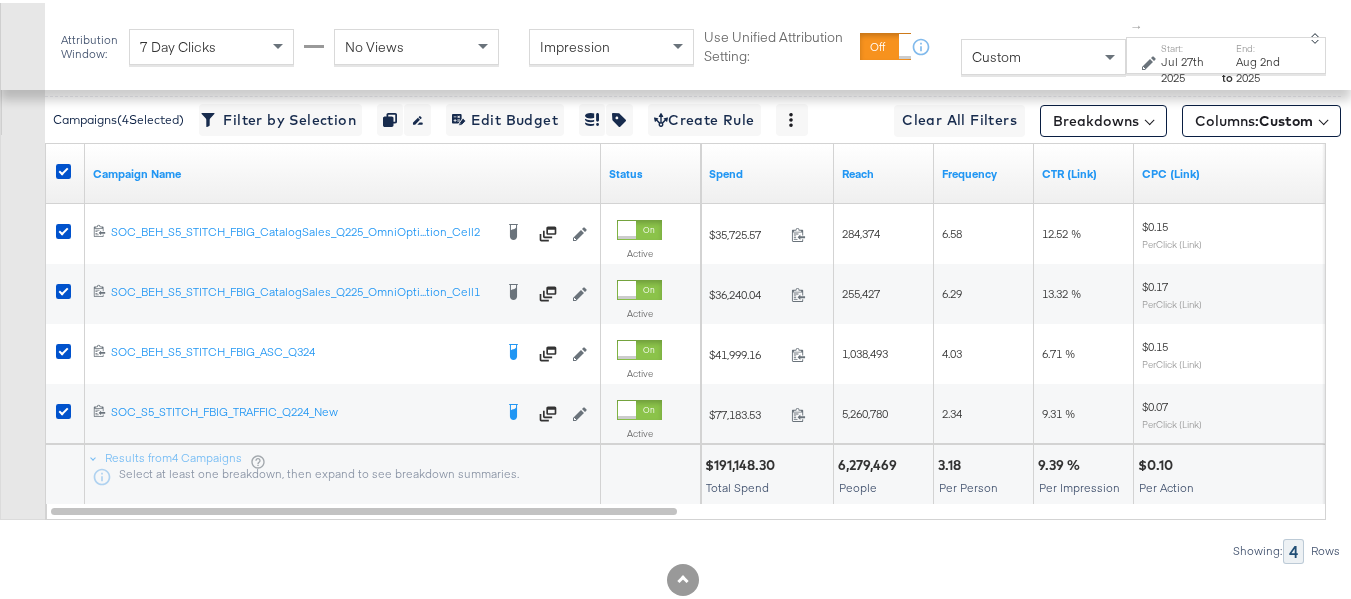 scroll, scrollTop: 1084, scrollLeft: 0, axis: vertical 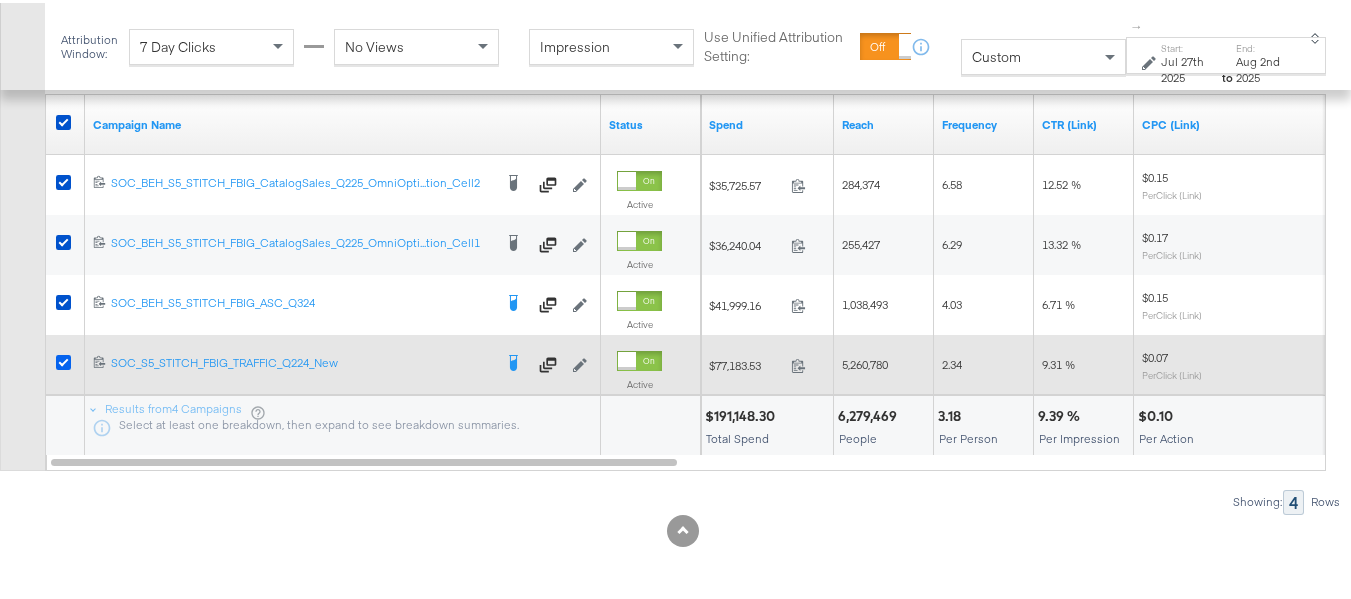 click at bounding box center (63, 359) 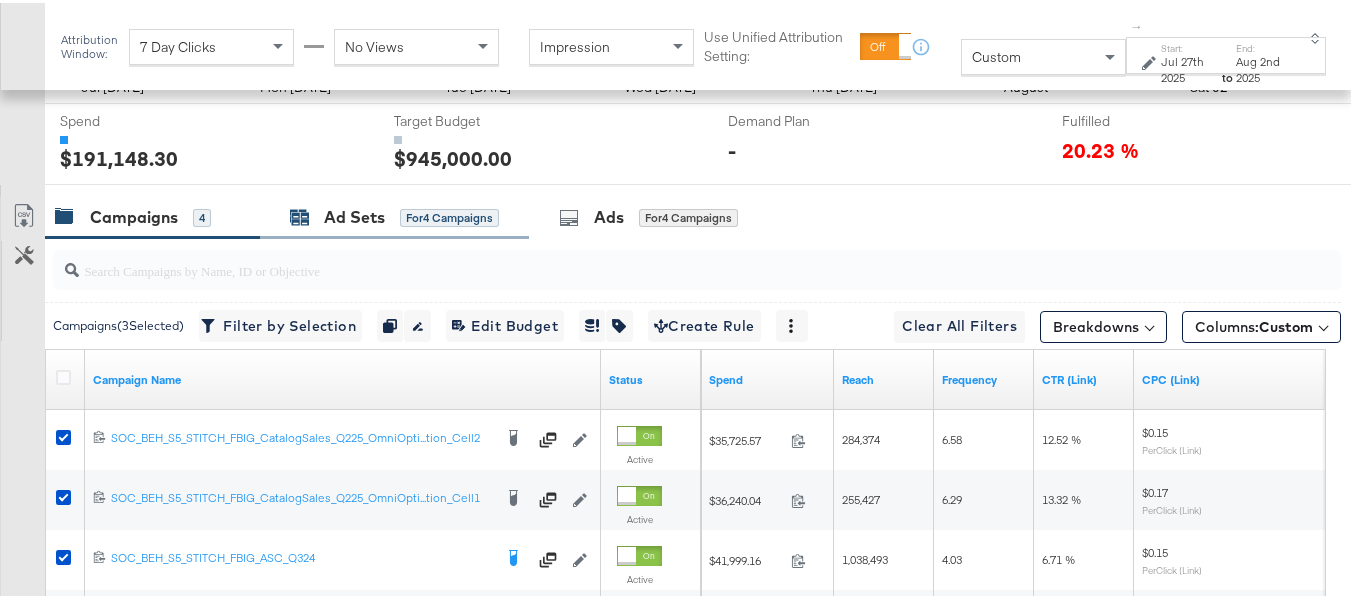 click on "Ad Sets" at bounding box center [354, 214] 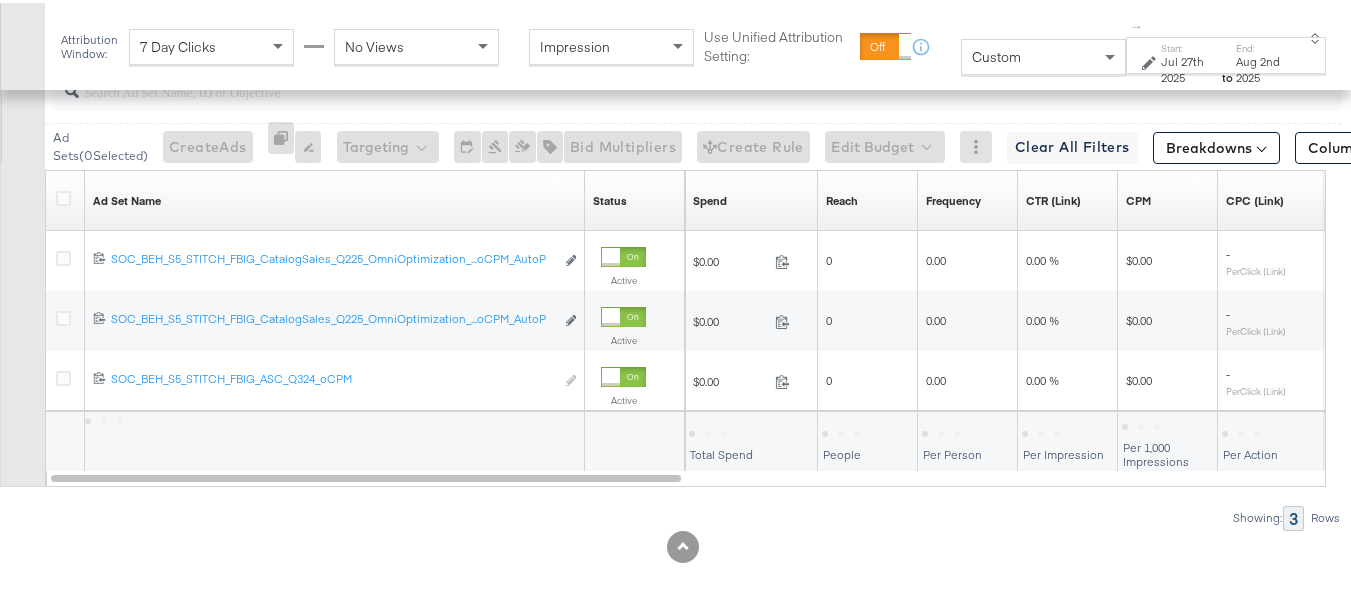 scroll, scrollTop: 964, scrollLeft: 0, axis: vertical 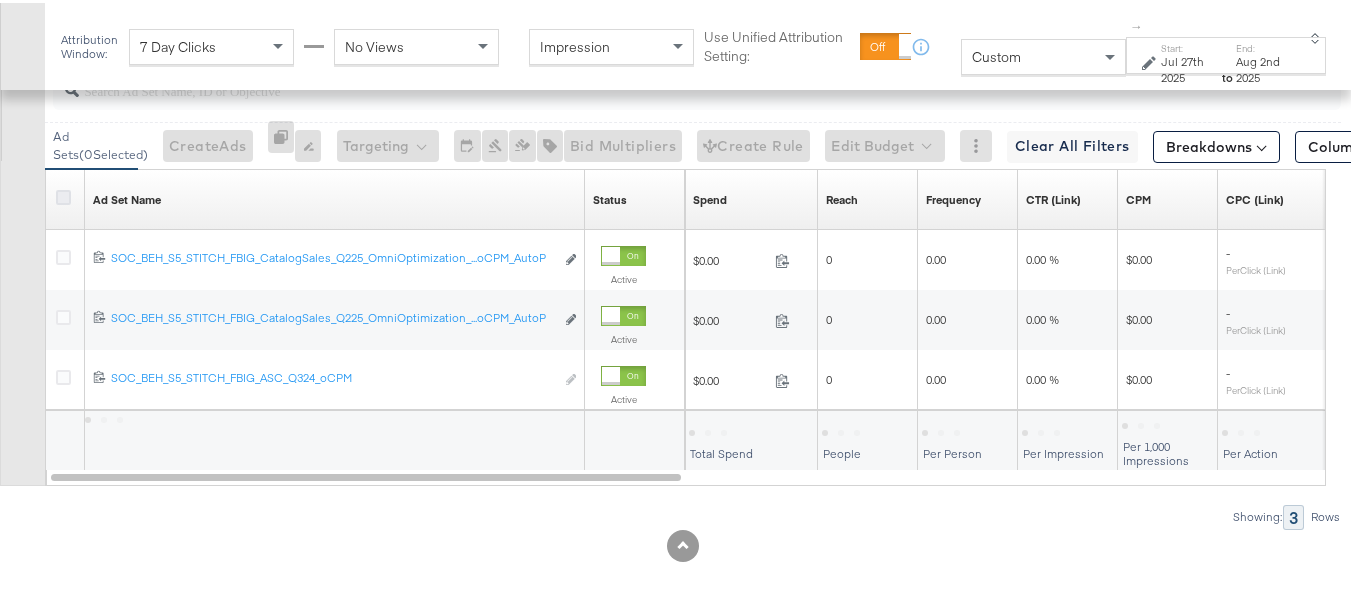 click at bounding box center (63, 194) 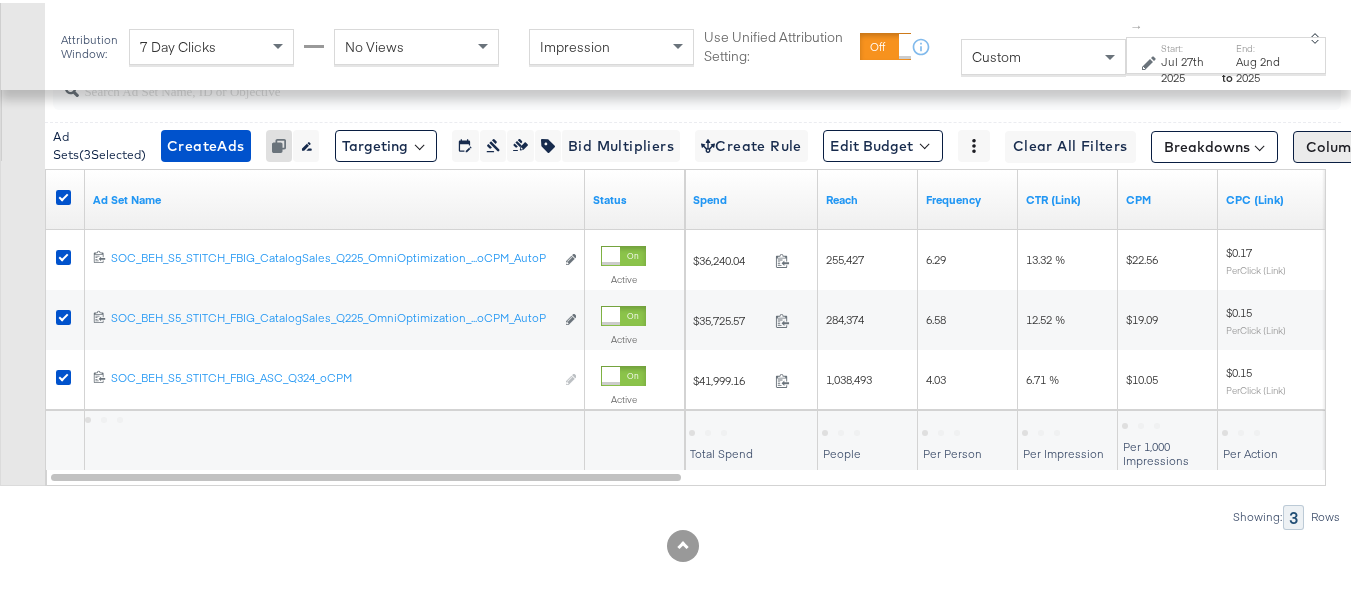 click on "Columns:  Custom" at bounding box center [1372, 144] 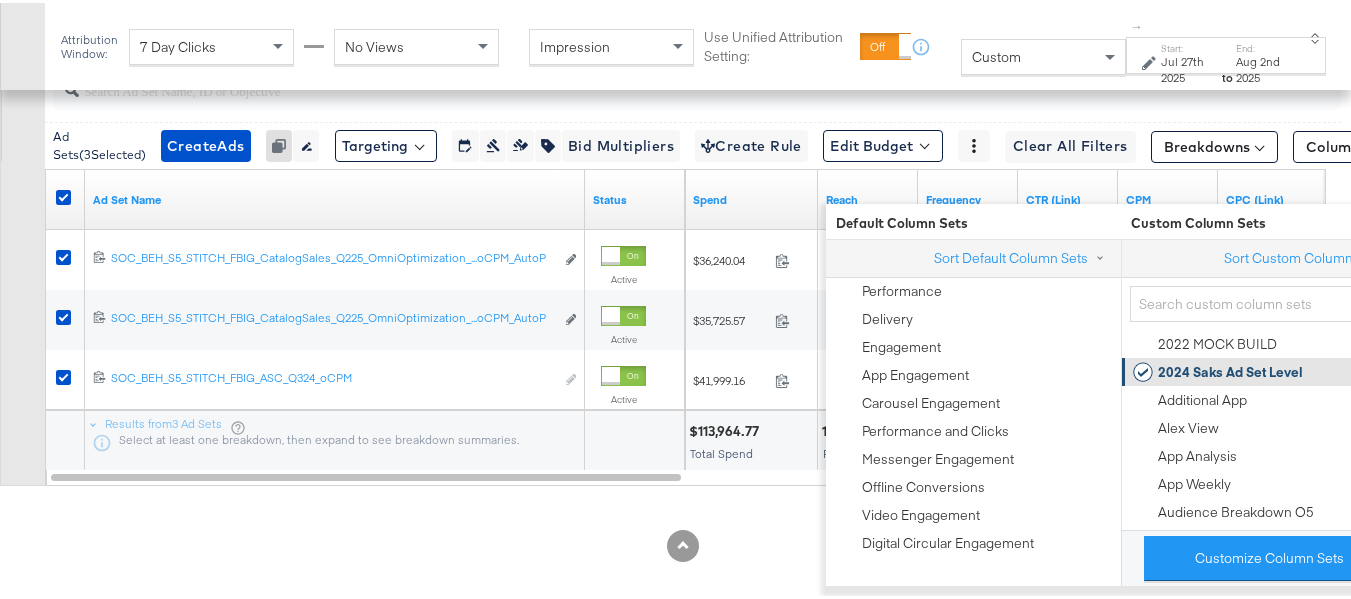 click on "2024 Saks Ad Set Level" at bounding box center [1230, 369] 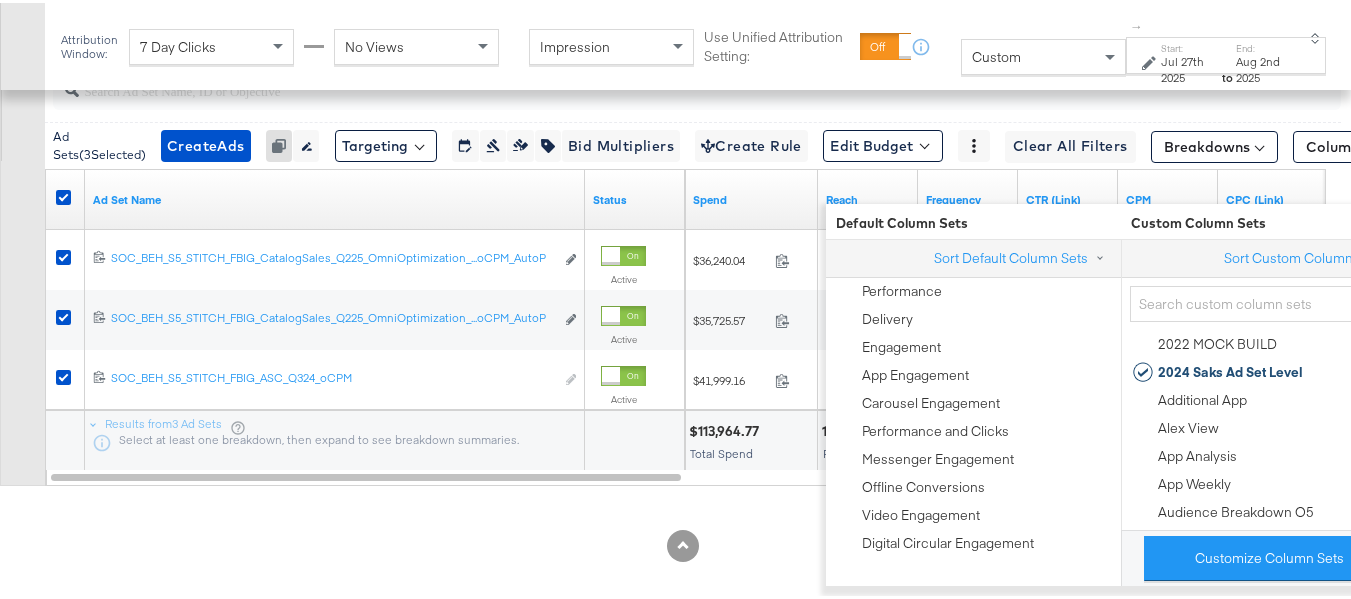 click on "Customize KPIs Export as CSV" at bounding box center [22, 248] 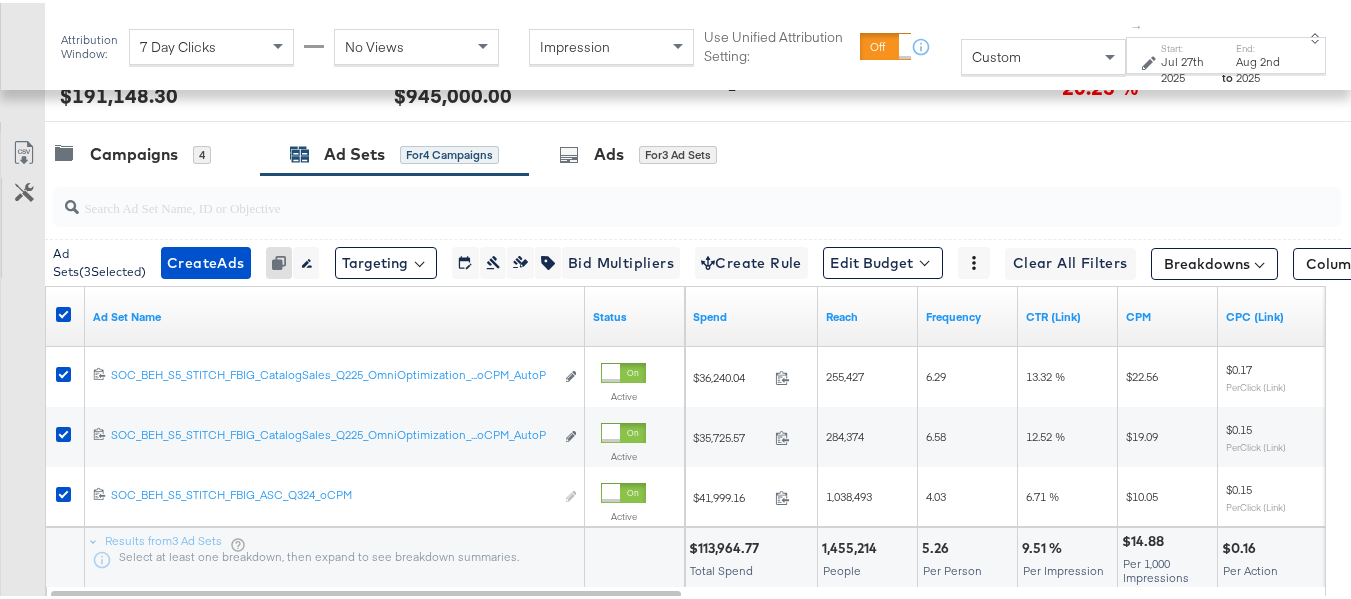 scroll, scrollTop: 824, scrollLeft: 0, axis: vertical 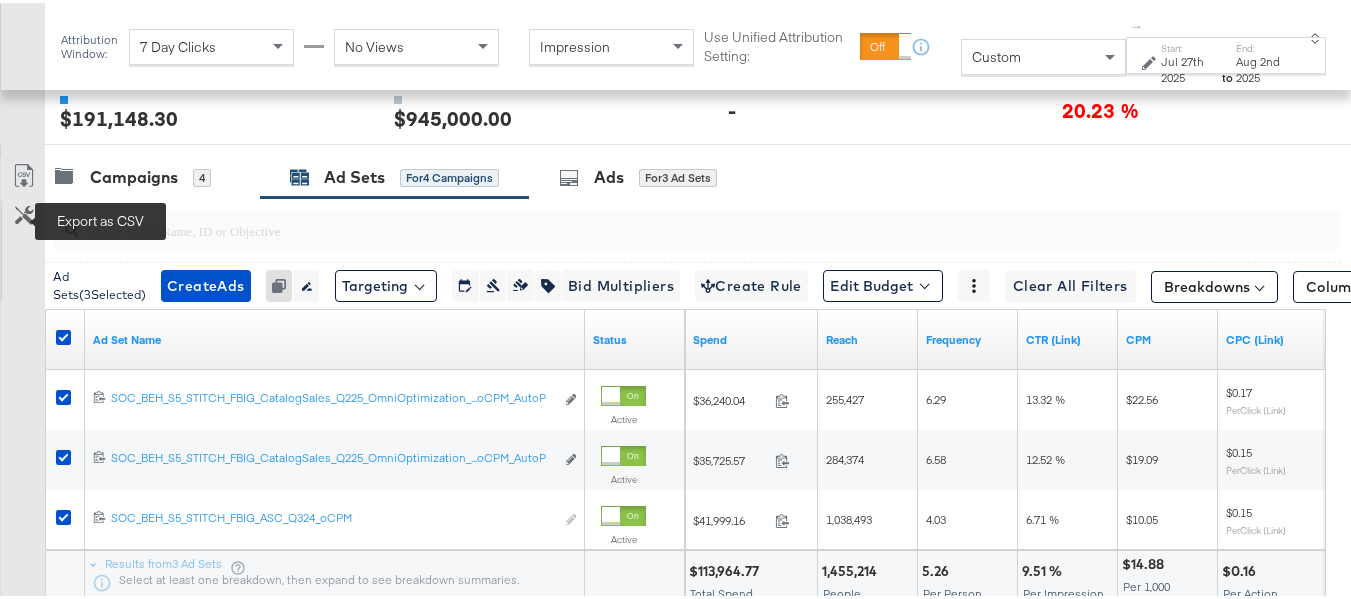click on "Export as CSV" at bounding box center (23, 175) 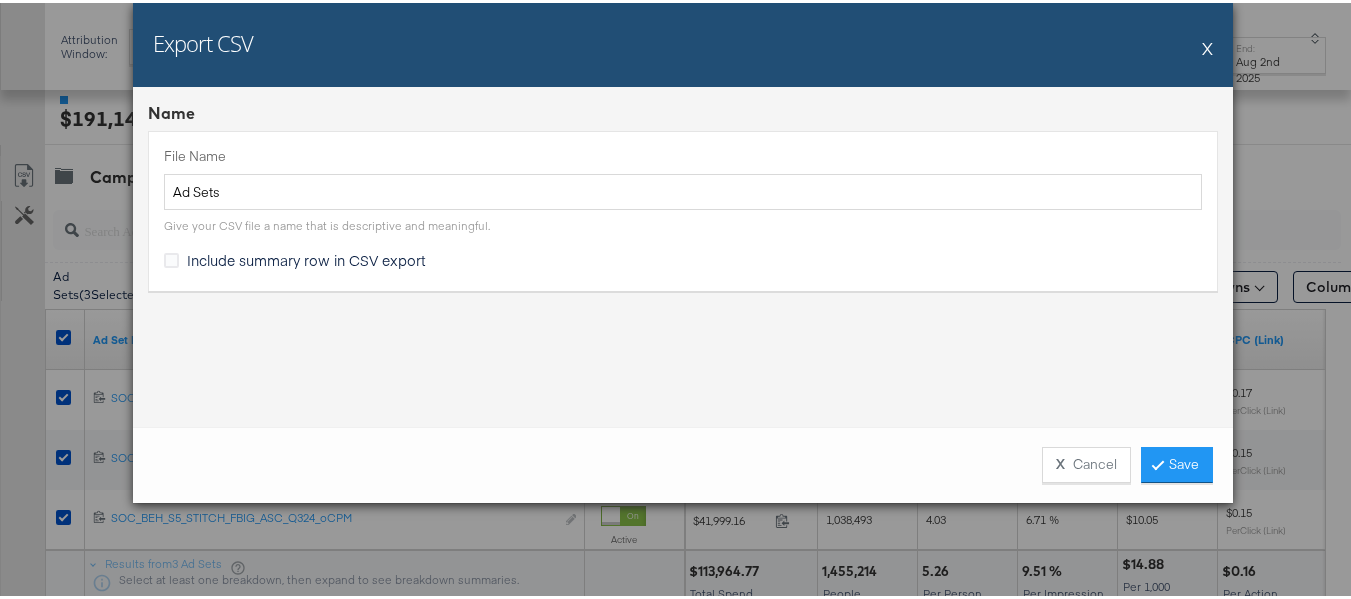 click on "Include summary row in CSV export" at bounding box center (306, 257) 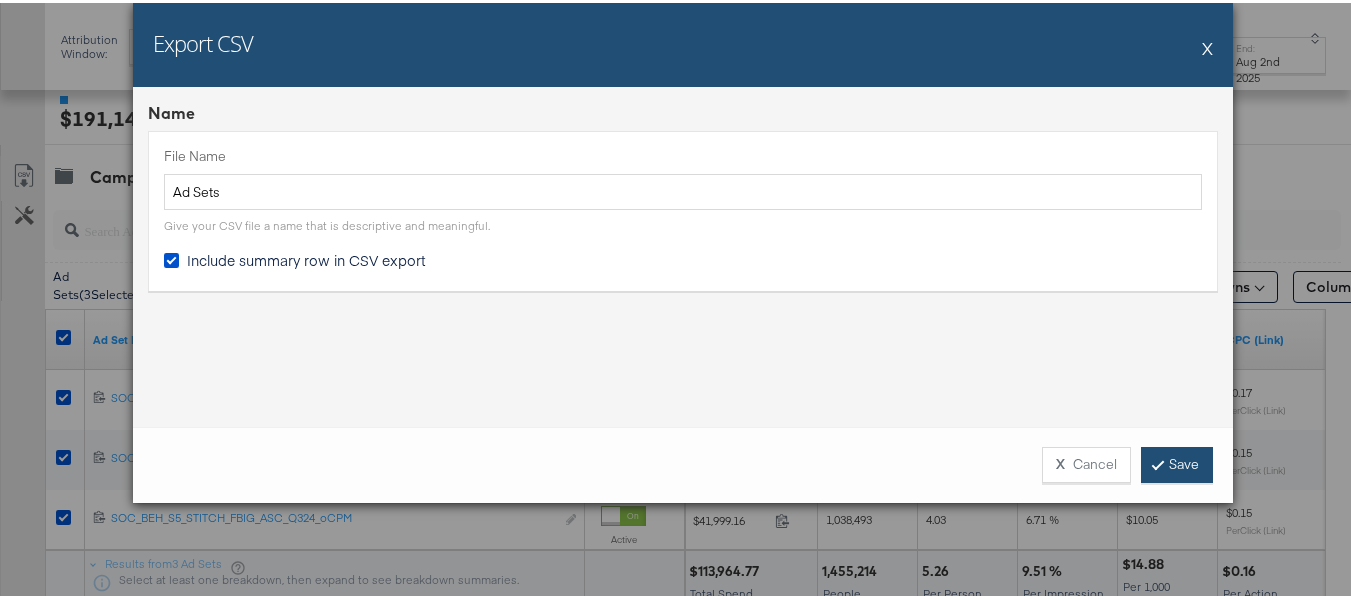click on "Save" at bounding box center [1177, 462] 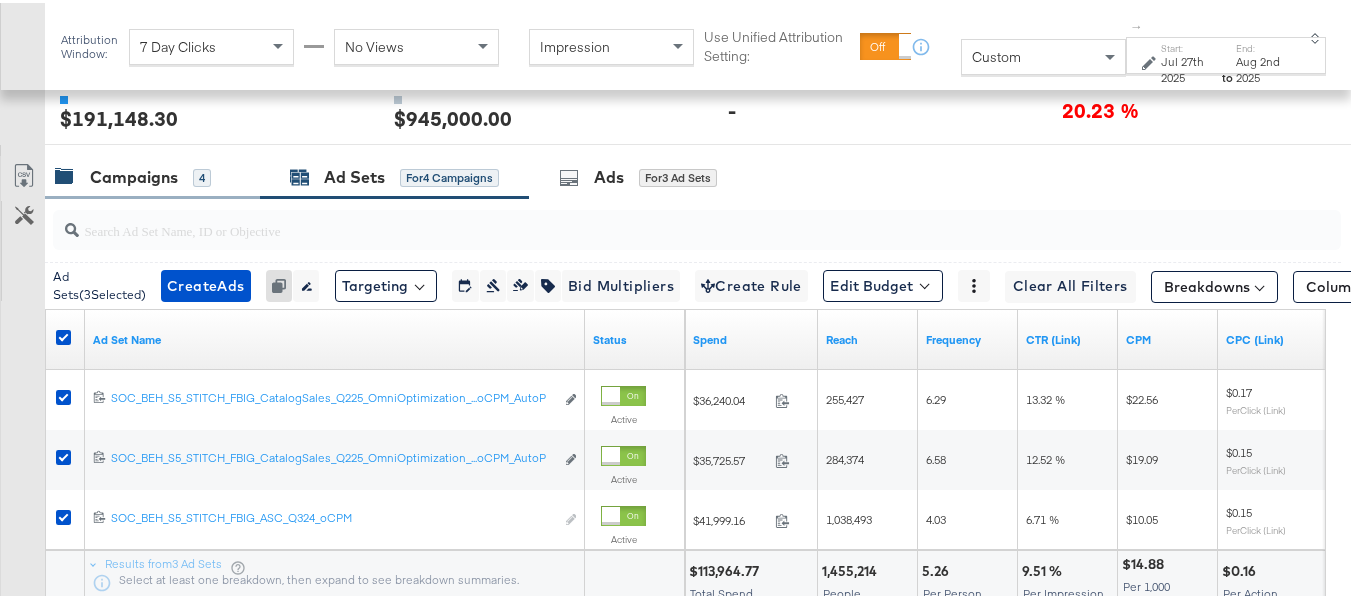 click on "Campaigns 4" at bounding box center (152, 174) 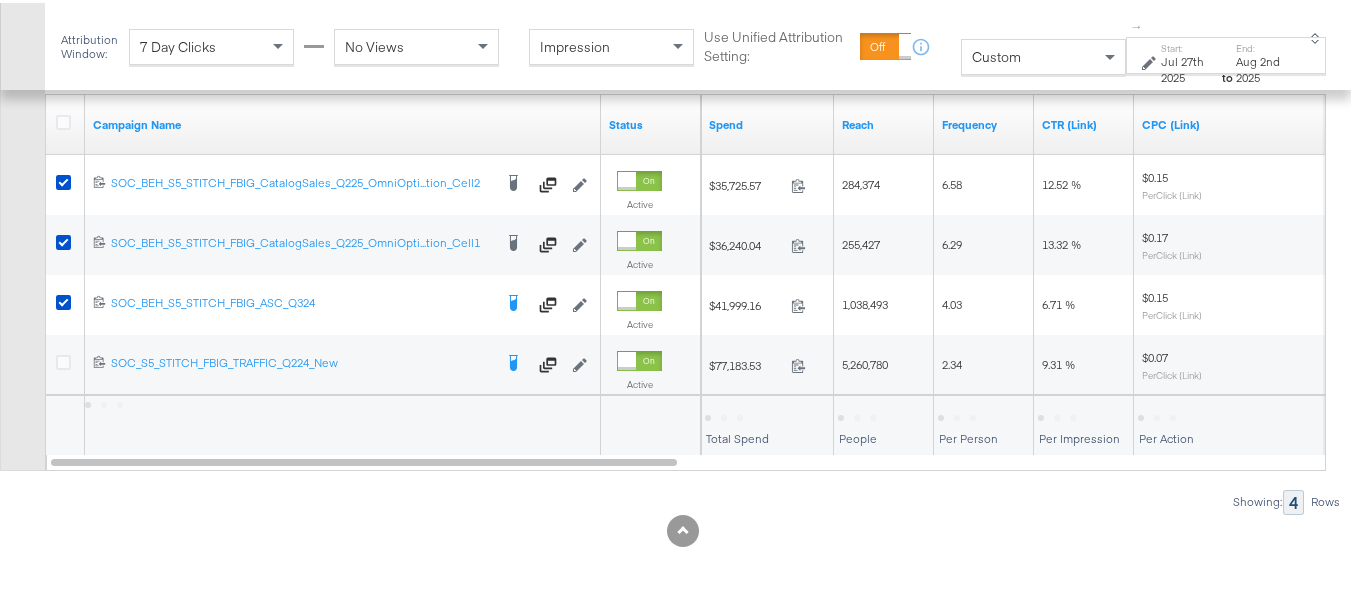 scroll, scrollTop: 1084, scrollLeft: 0, axis: vertical 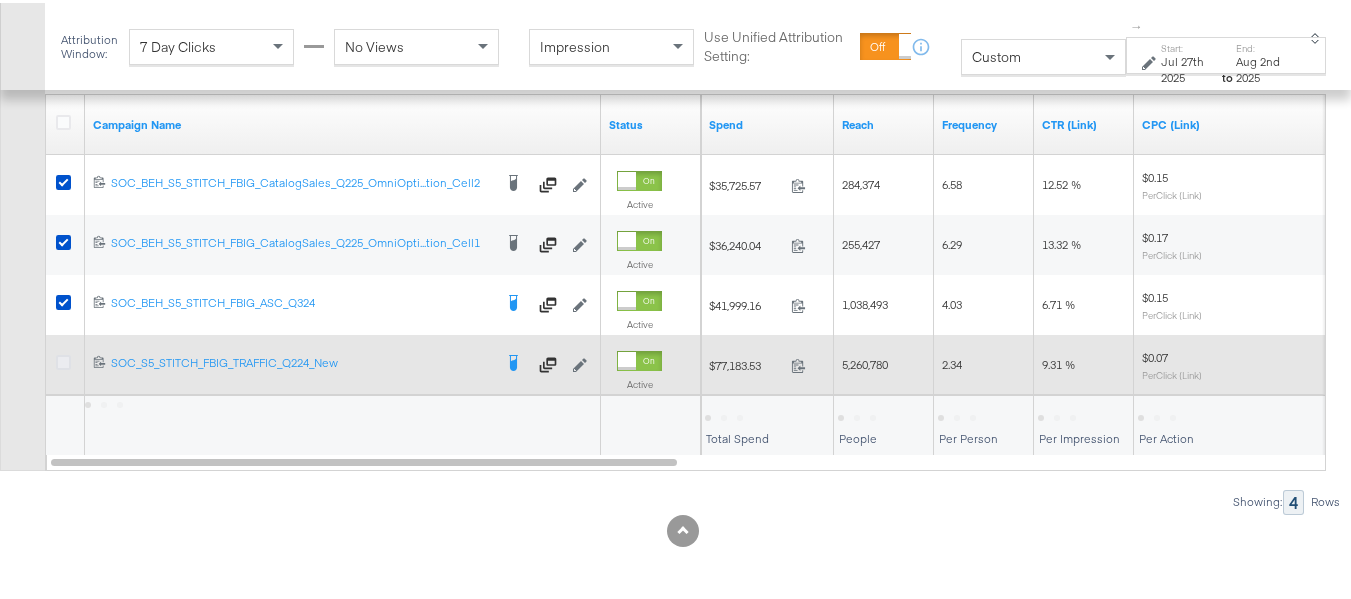 click at bounding box center (63, 359) 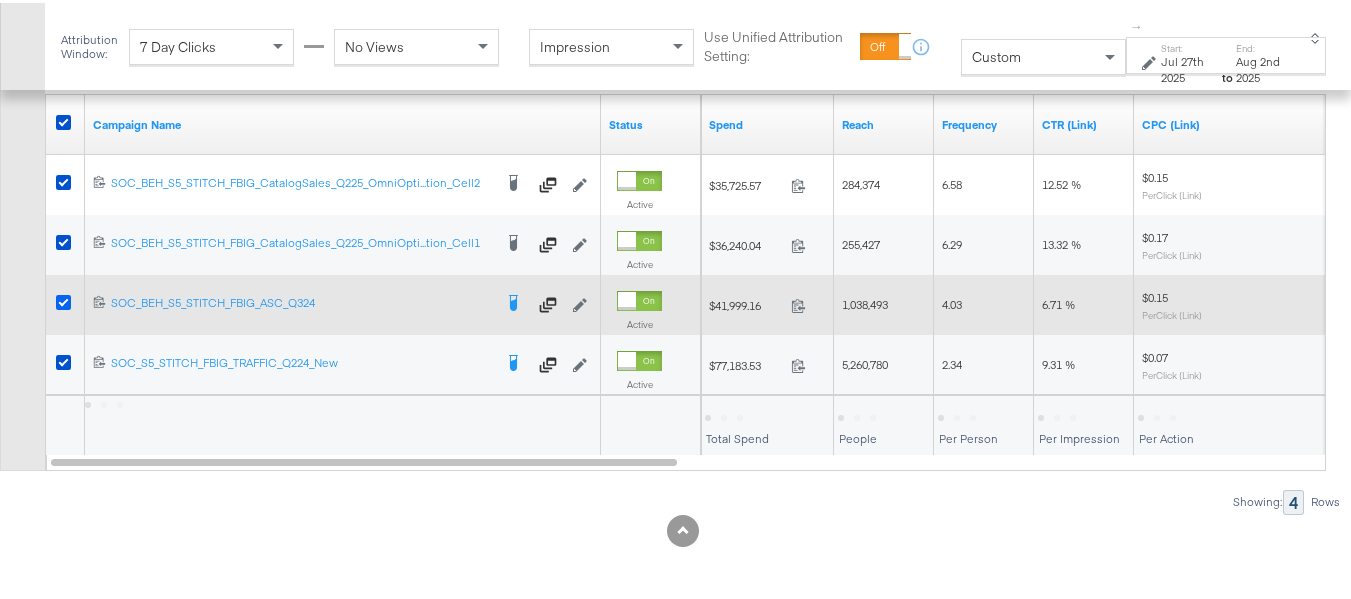 click at bounding box center [63, 299] 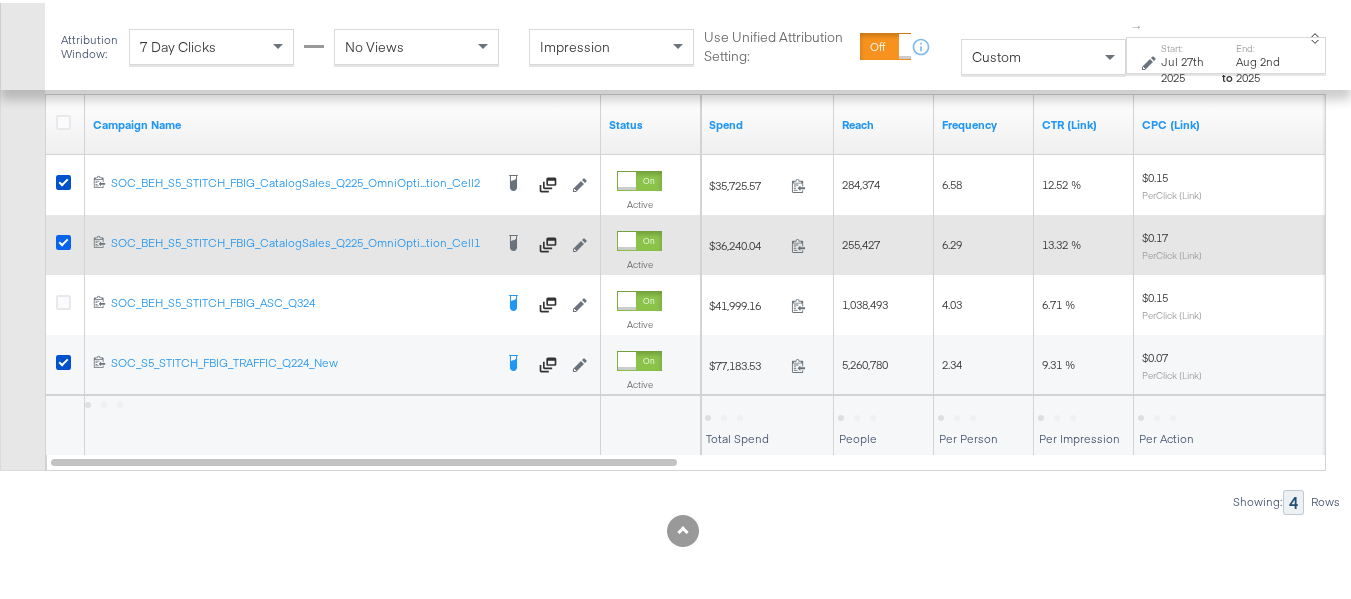 click at bounding box center (63, 239) 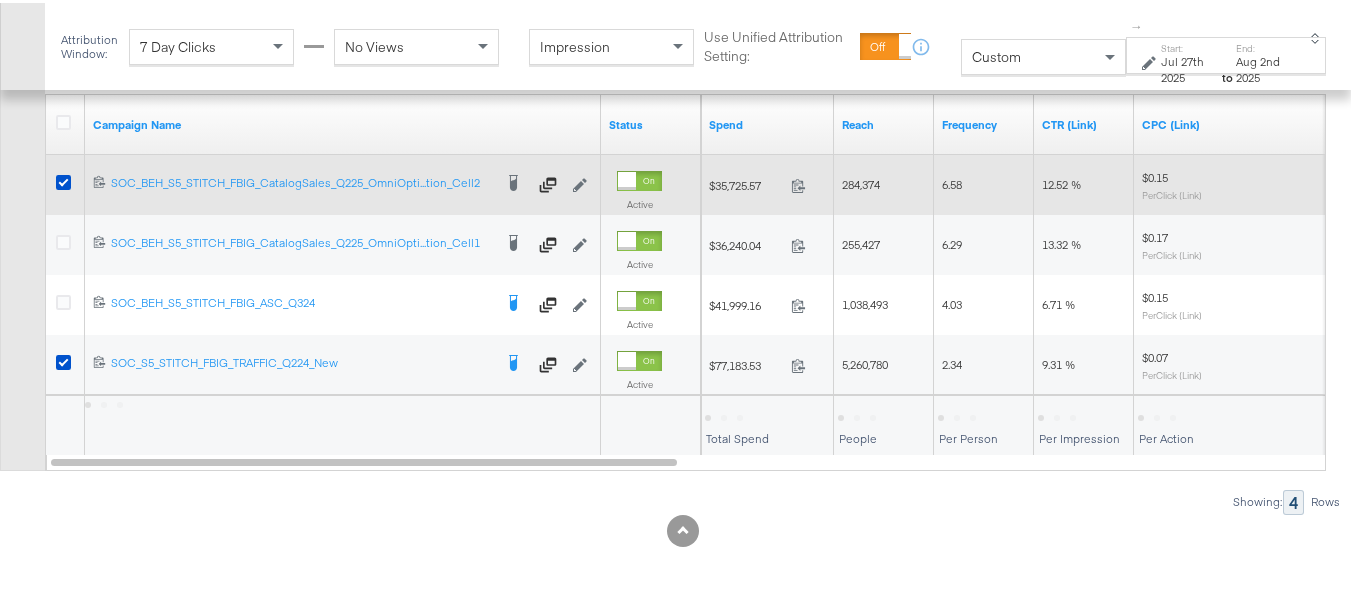click at bounding box center [66, 182] 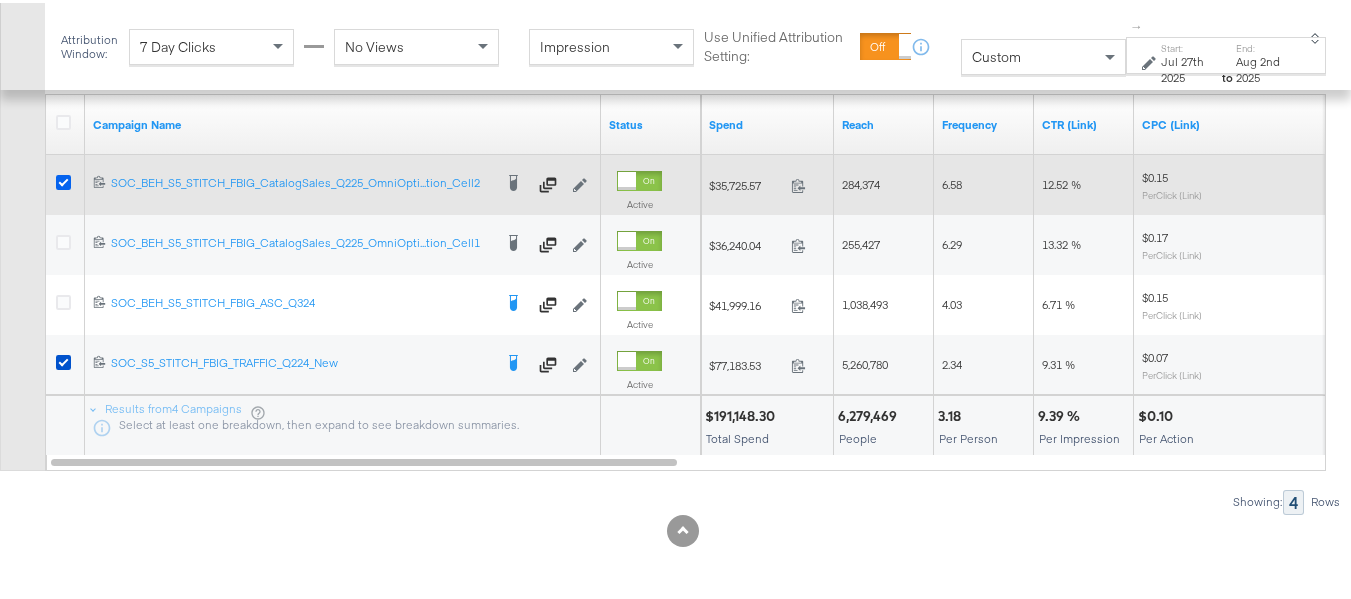click at bounding box center (63, 179) 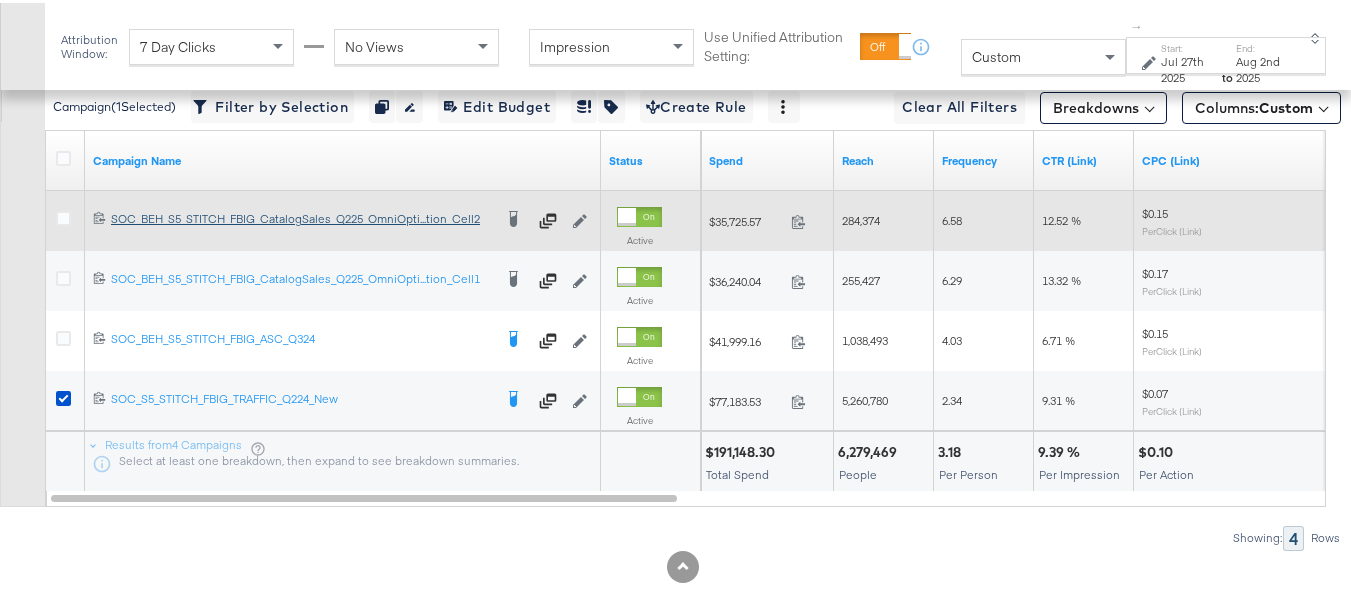 scroll, scrollTop: 984, scrollLeft: 0, axis: vertical 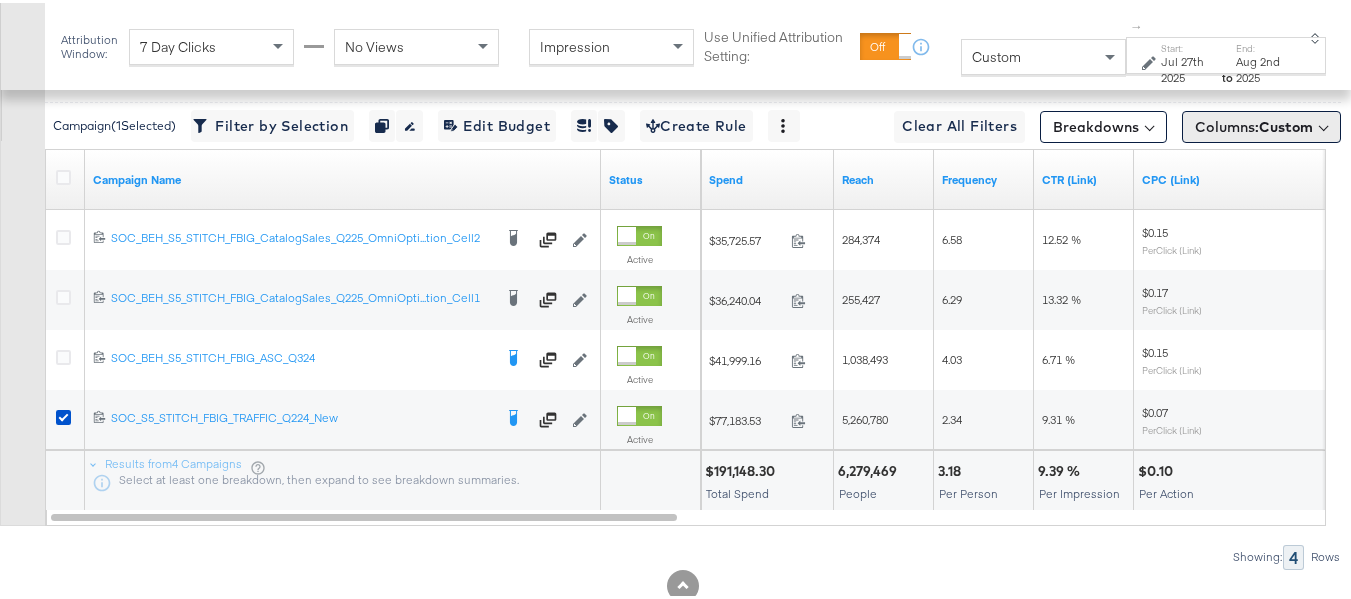 drag, startPoint x: 1307, startPoint y: 149, endPoint x: 1294, endPoint y: 160, distance: 17.029387 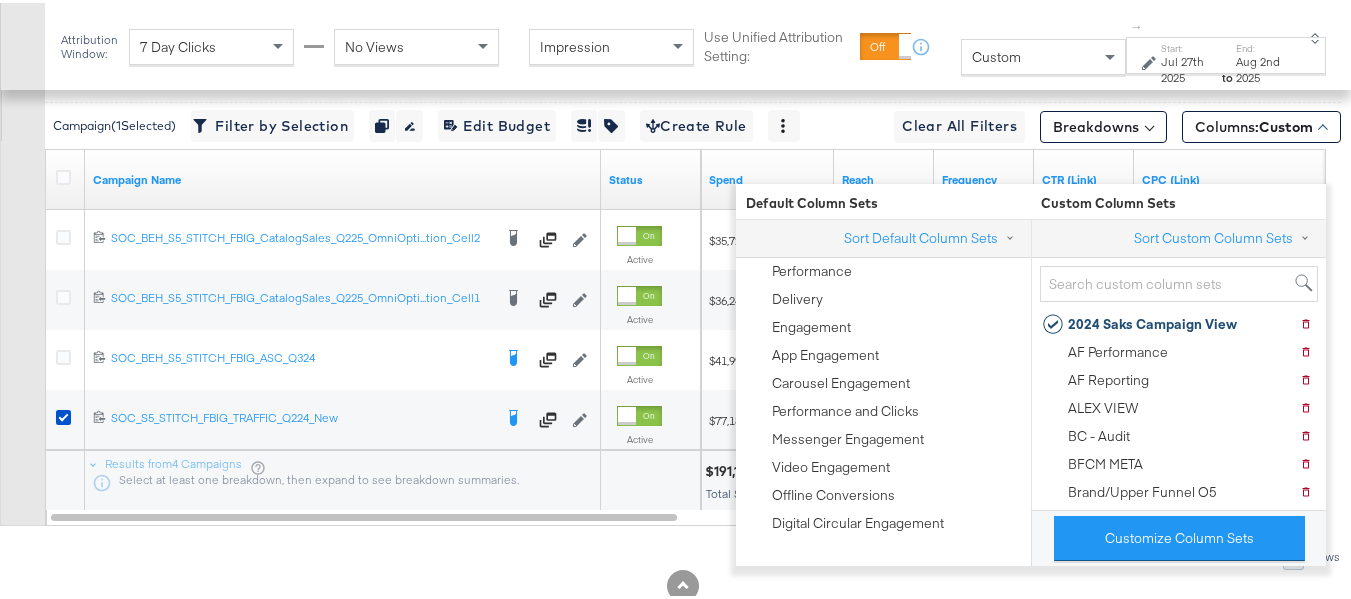 click on "Customize KPIs Export as CSV" at bounding box center [22, 258] 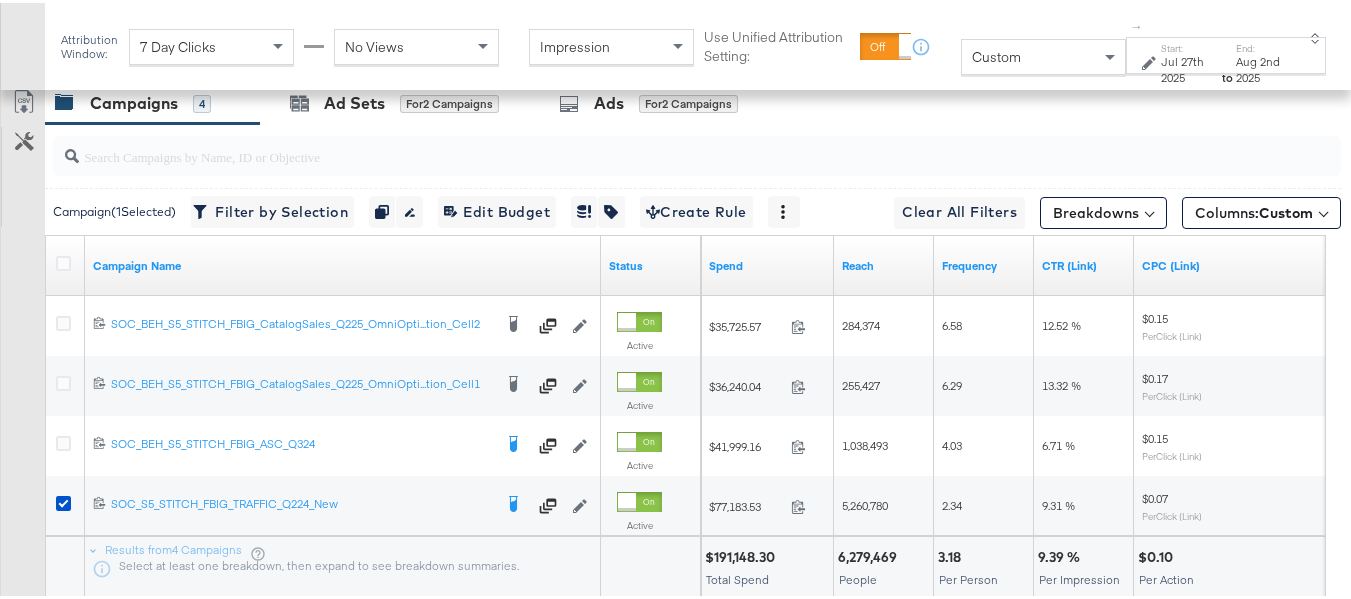 scroll, scrollTop: 784, scrollLeft: 0, axis: vertical 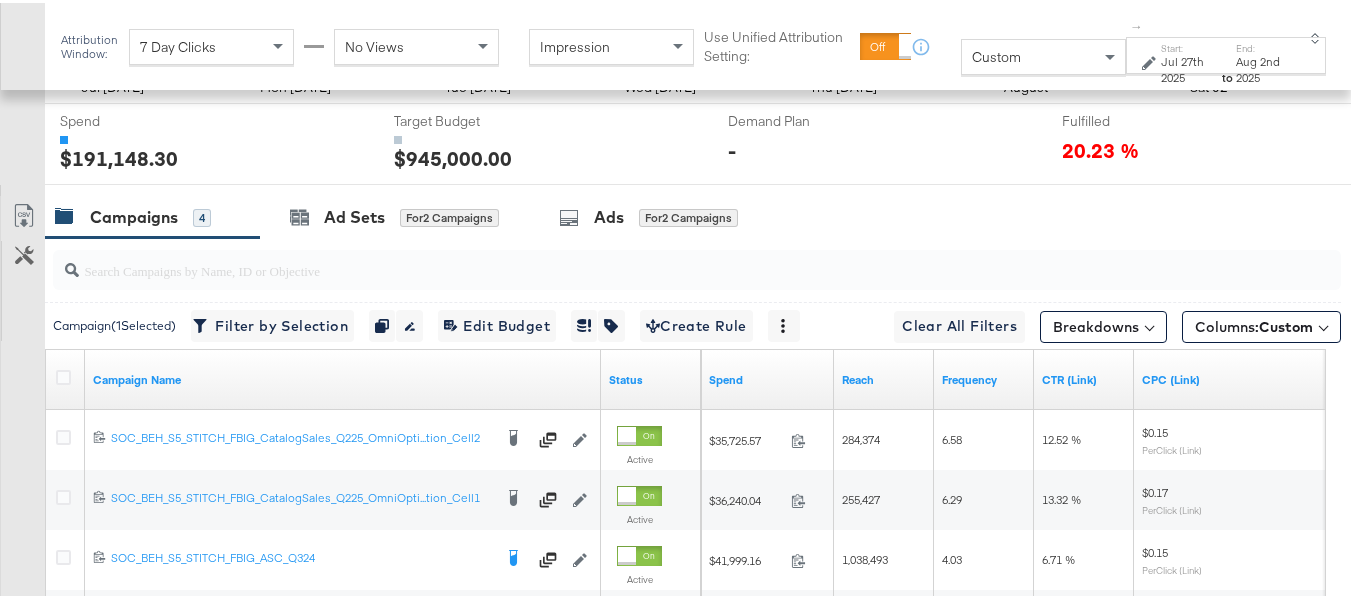 click at bounding box center (683, 190) 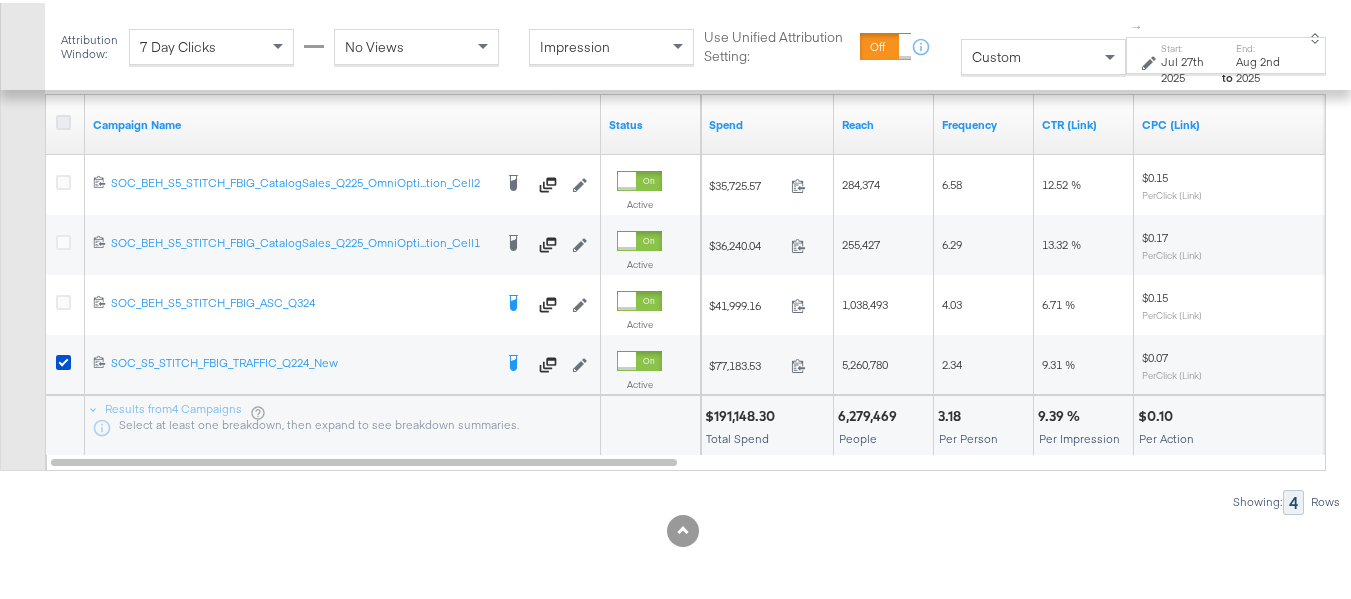 click at bounding box center [63, 119] 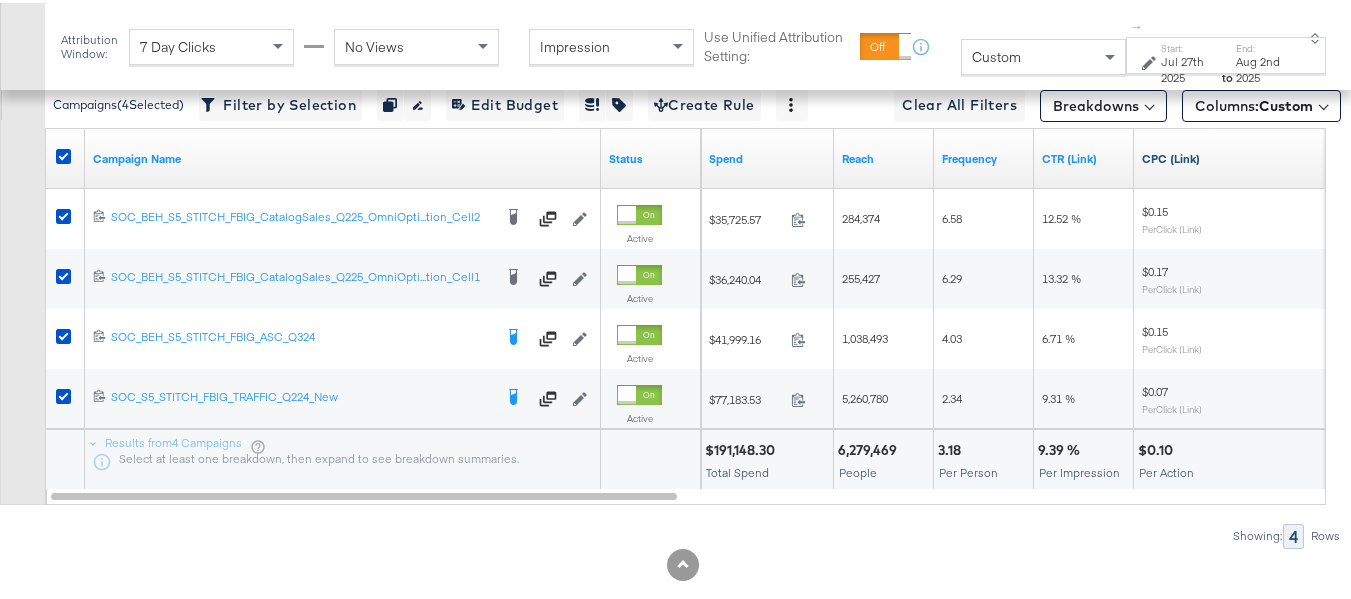 scroll, scrollTop: 984, scrollLeft: 0, axis: vertical 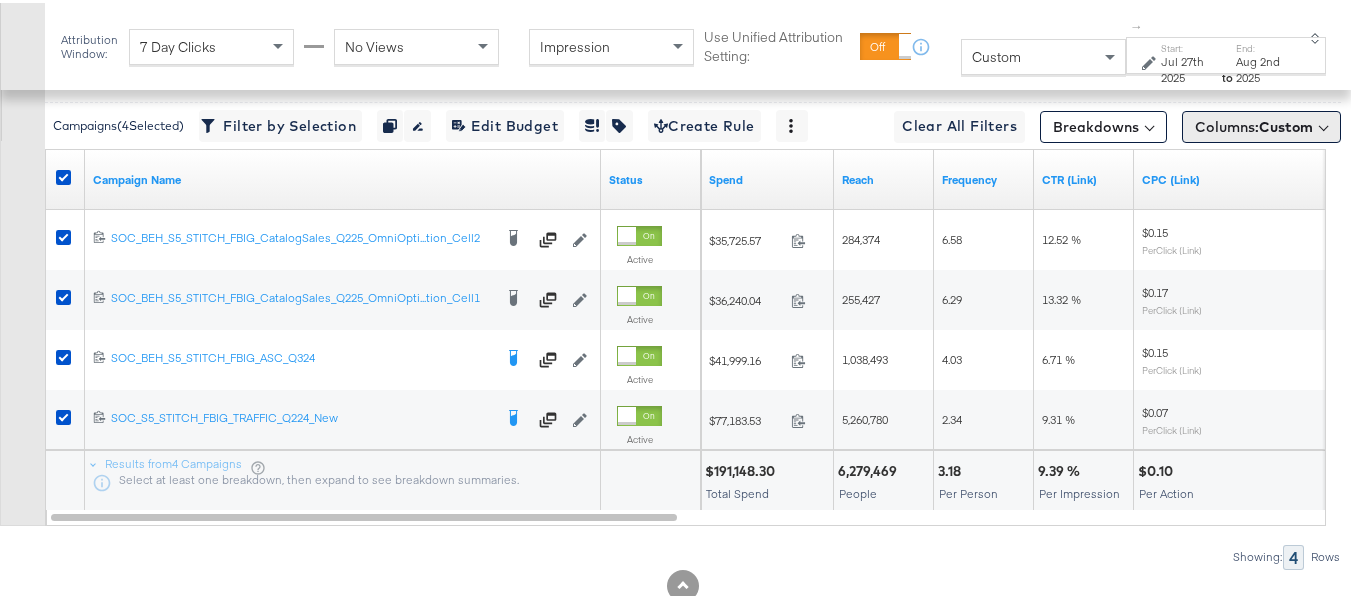 click on "Columns:  Custom" at bounding box center [1261, 124] 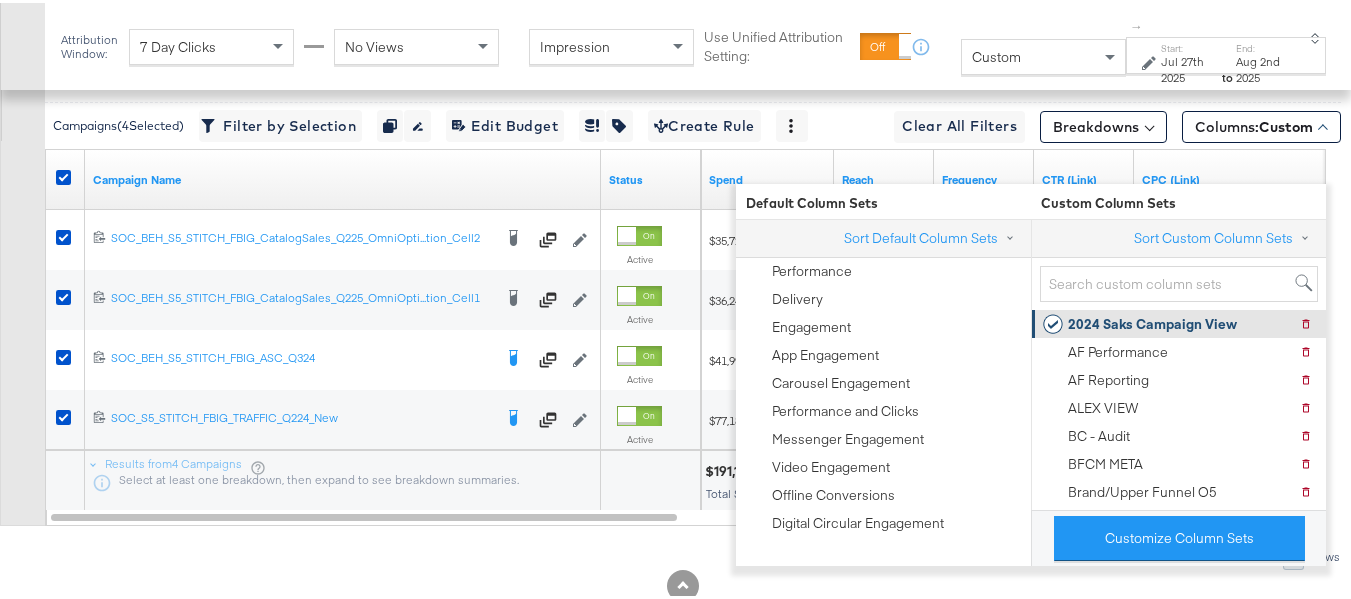 click on "2024 Saks Campaign View" at bounding box center (1152, 321) 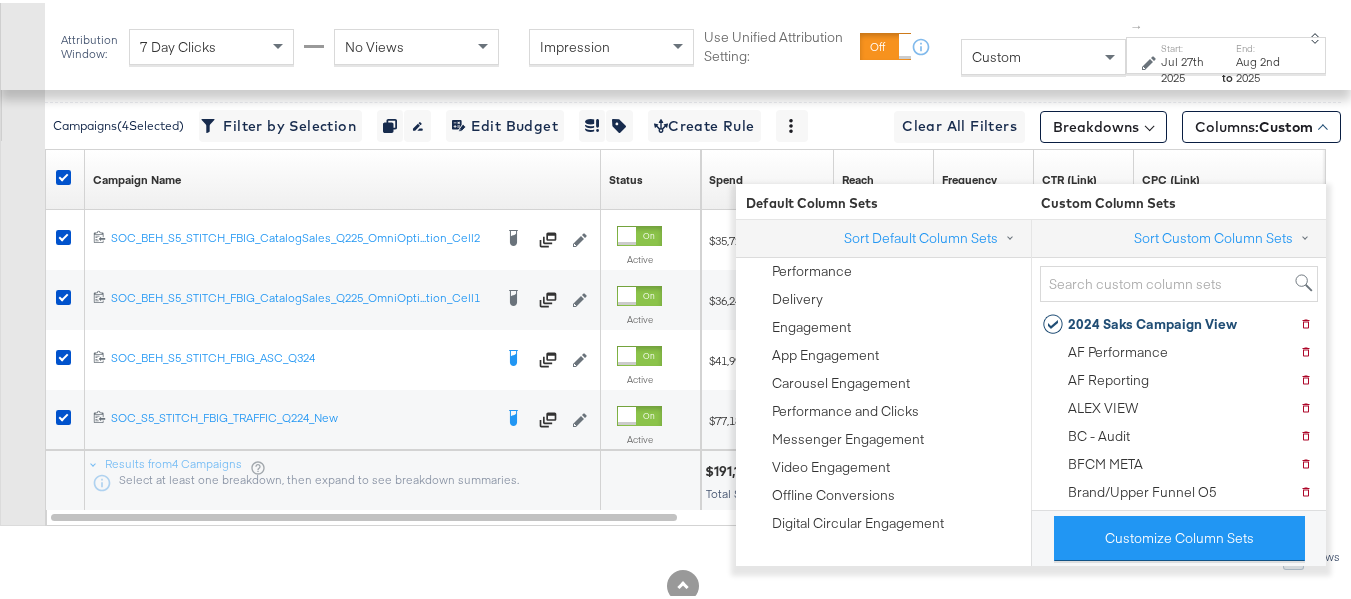 click on "Customize KPIs Export as CSV" at bounding box center (22, 258) 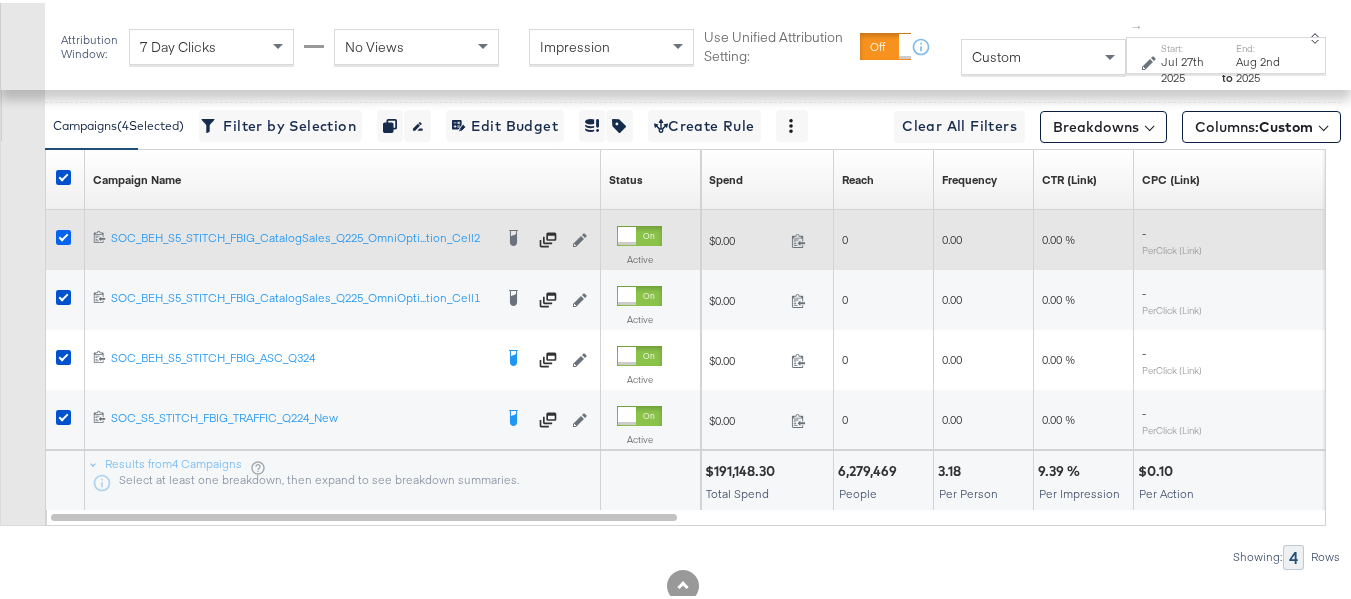 click at bounding box center (63, 234) 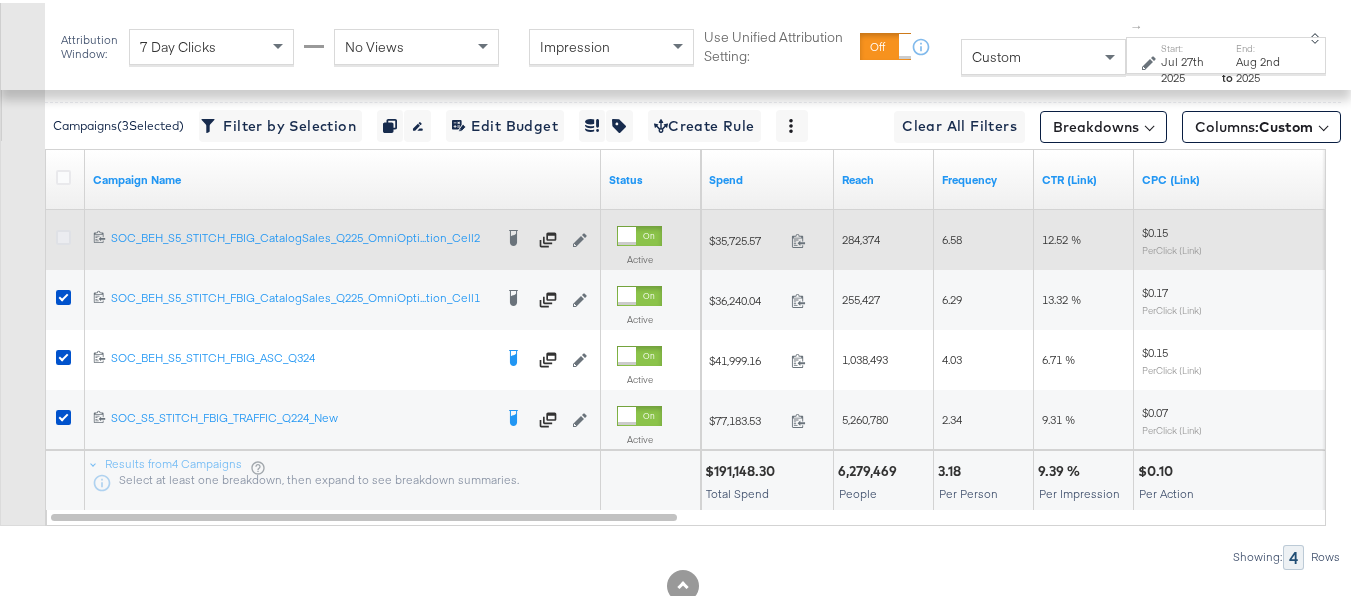 click at bounding box center (63, 234) 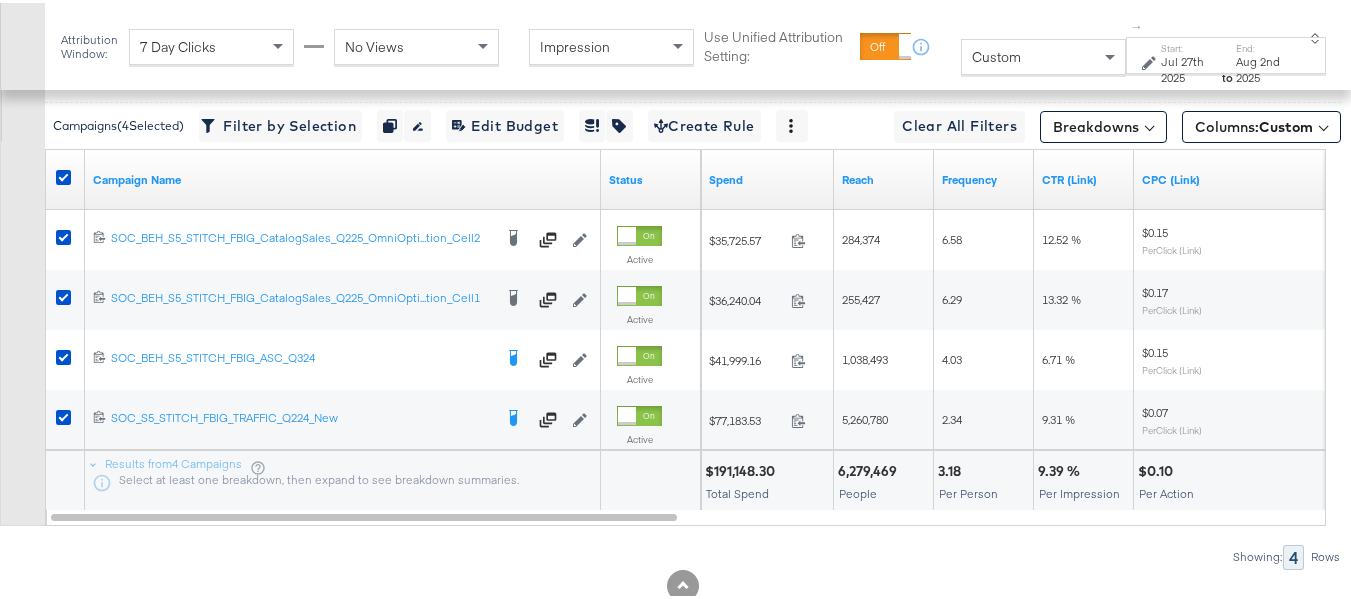 click on "Columns:  Custom" at bounding box center (1261, 123) 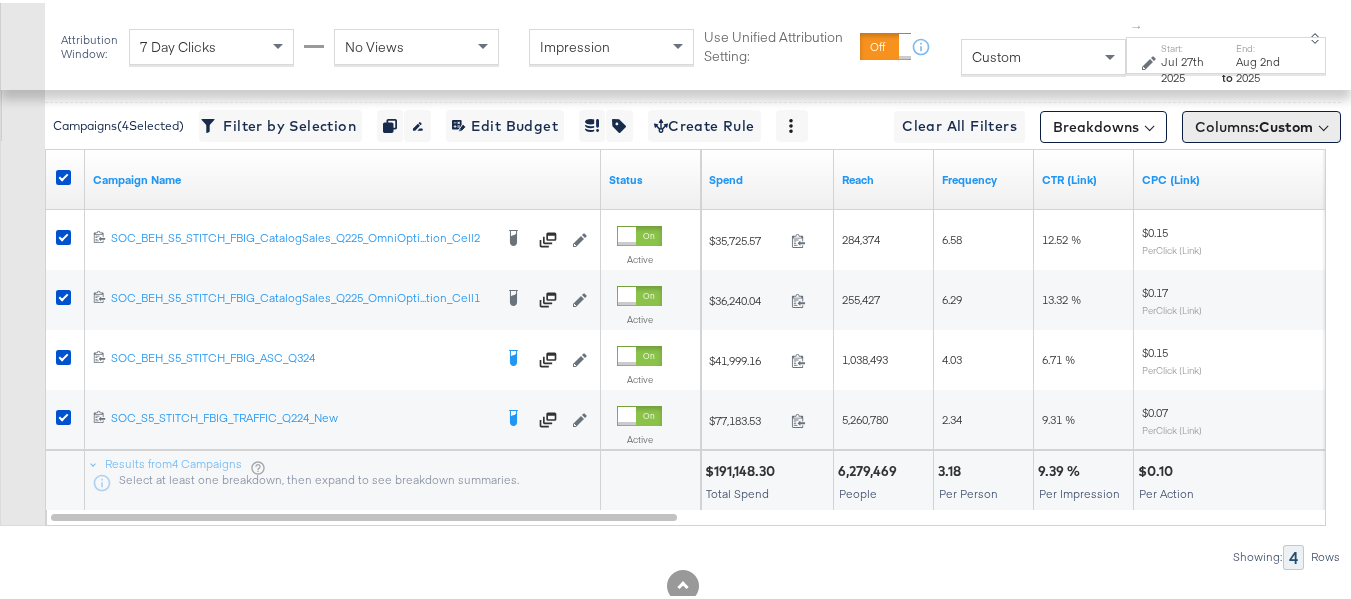 click on "Custom" at bounding box center [1286, 124] 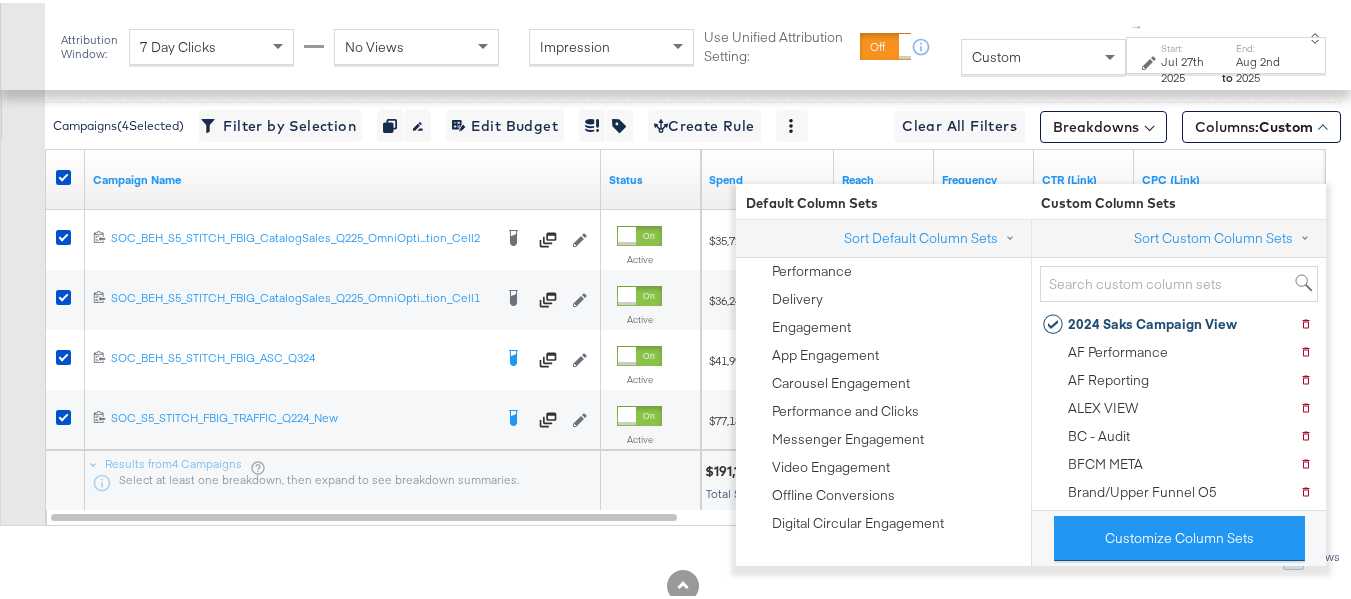 click on "Customize KPIs Export as CSV" at bounding box center [22, 258] 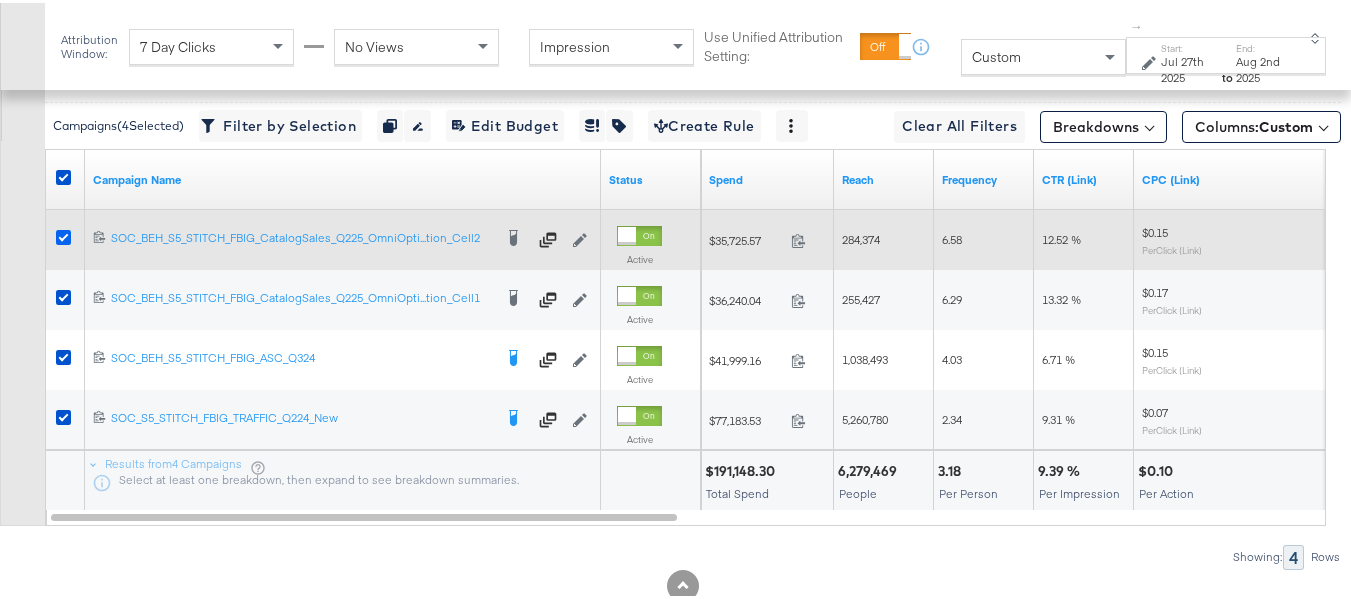 click at bounding box center [63, 234] 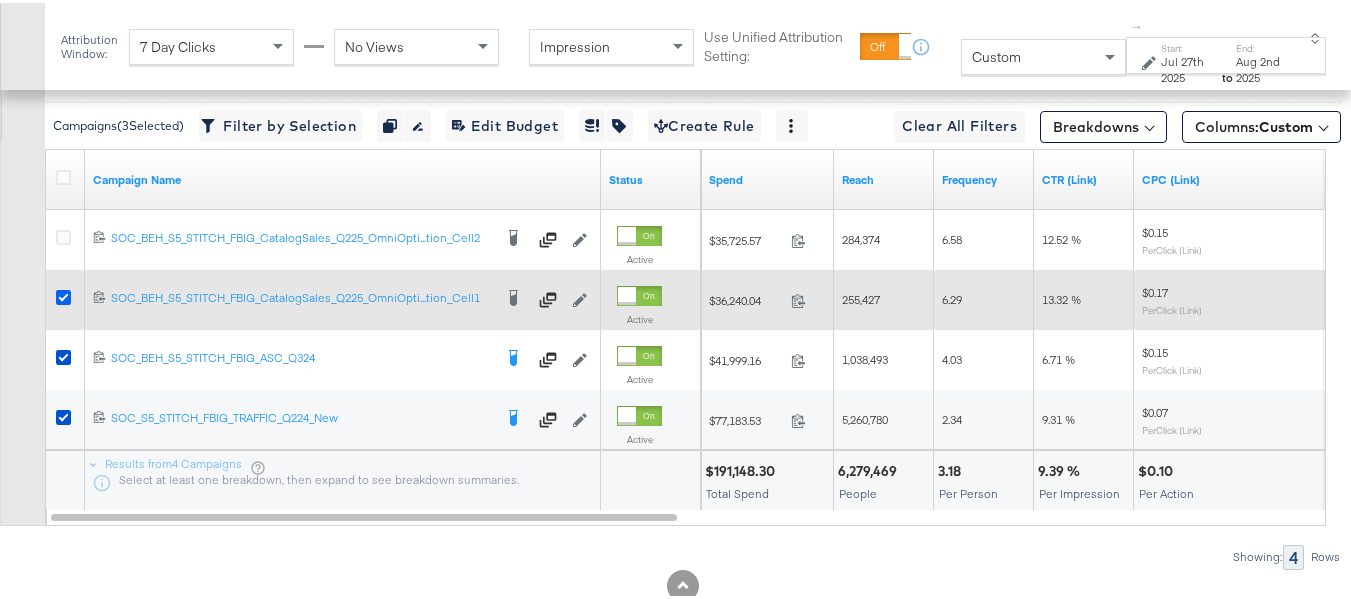 click at bounding box center [63, 294] 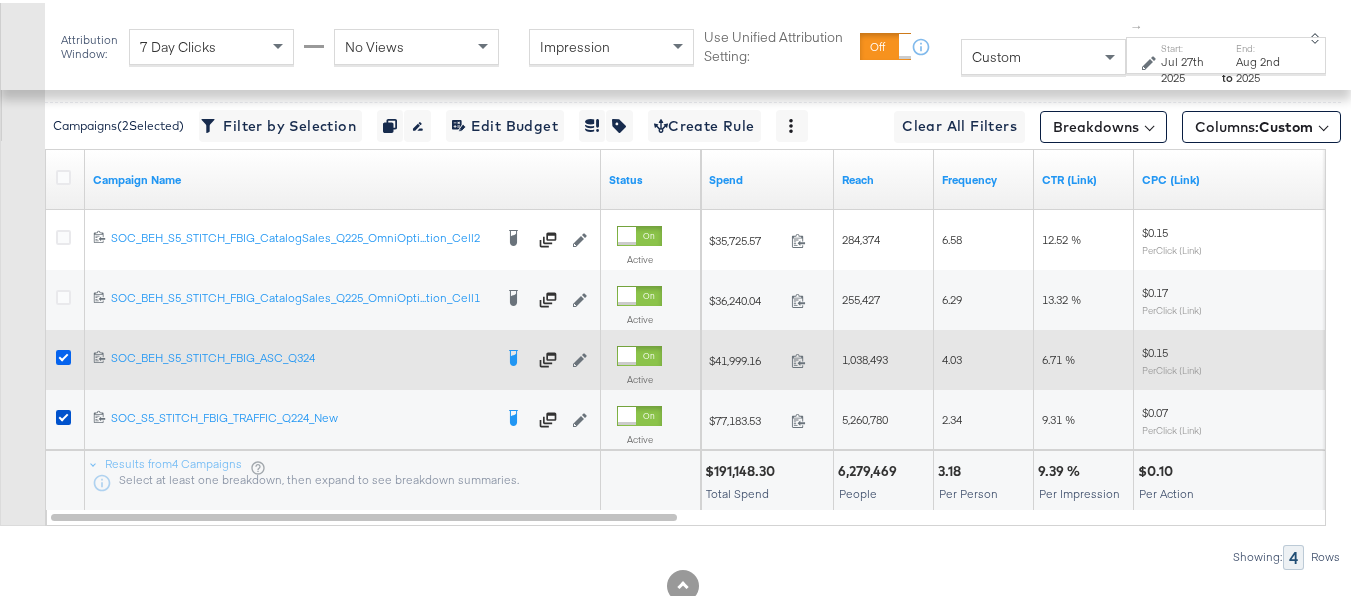 click at bounding box center (63, 354) 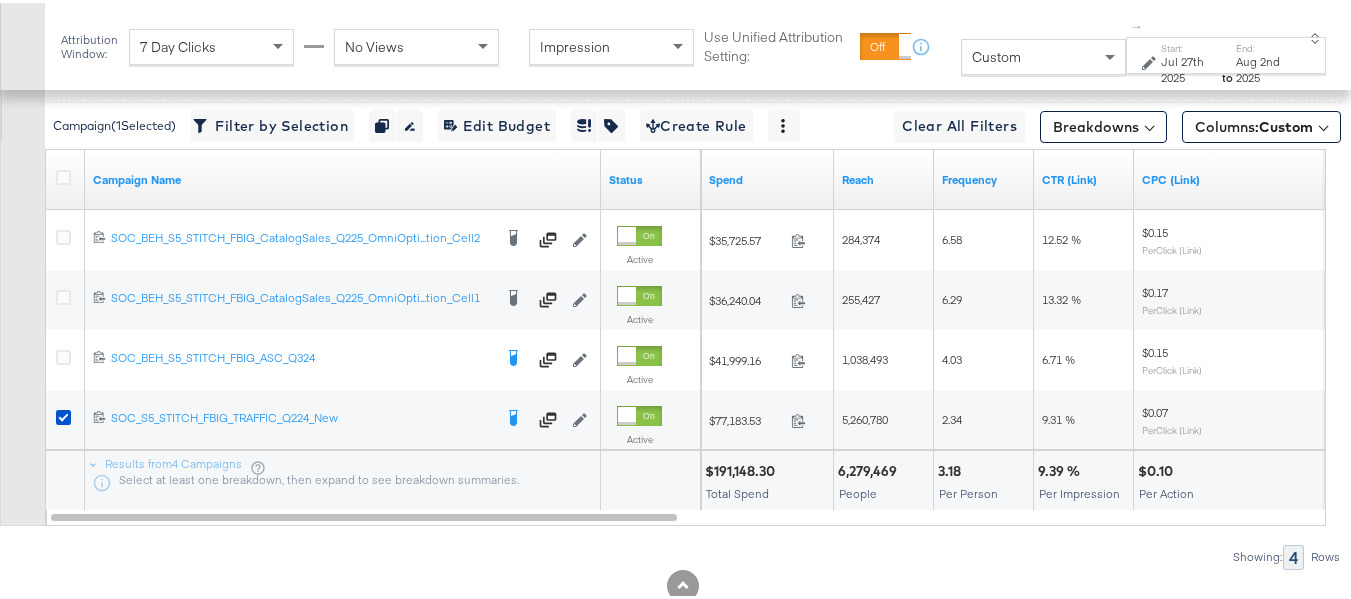 scroll, scrollTop: 784, scrollLeft: 0, axis: vertical 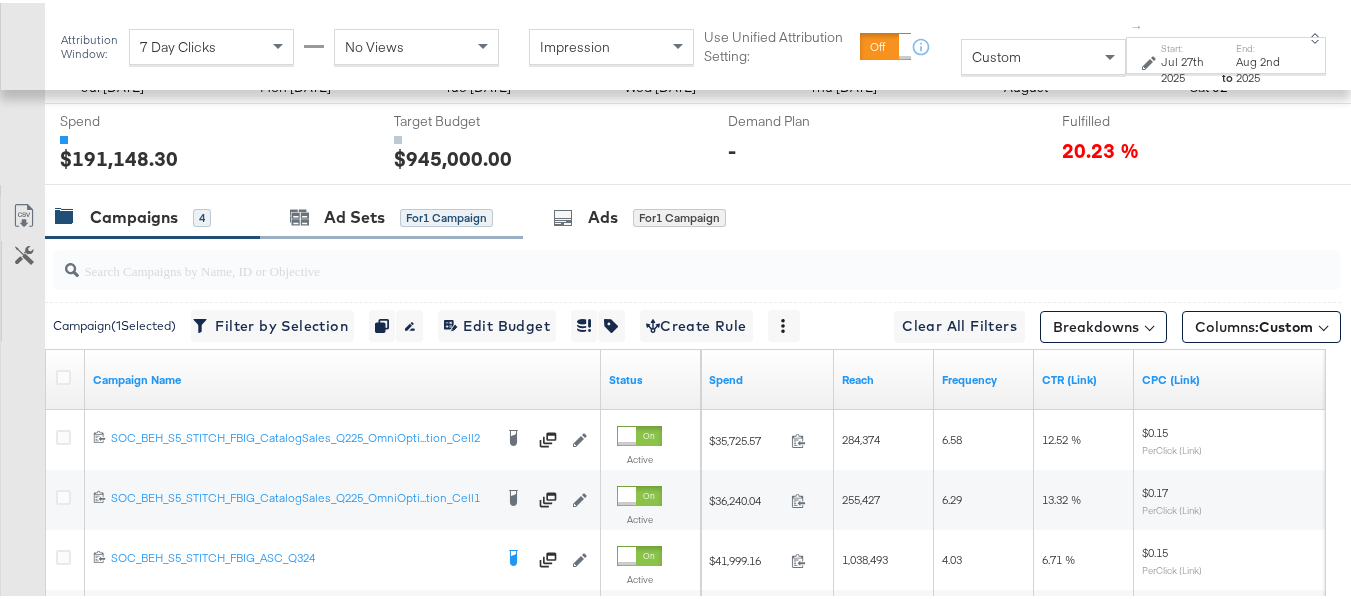 click on "Ad Sets for  1   Campaign" at bounding box center (391, 214) 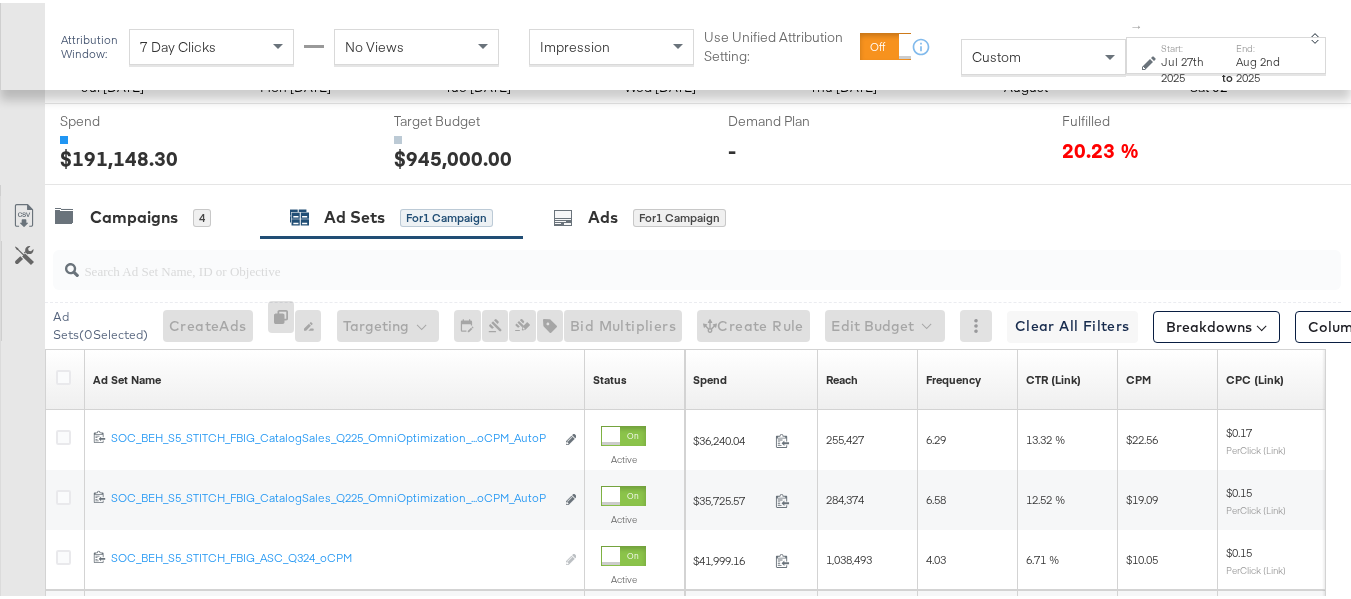 scroll, scrollTop: 984, scrollLeft: 0, axis: vertical 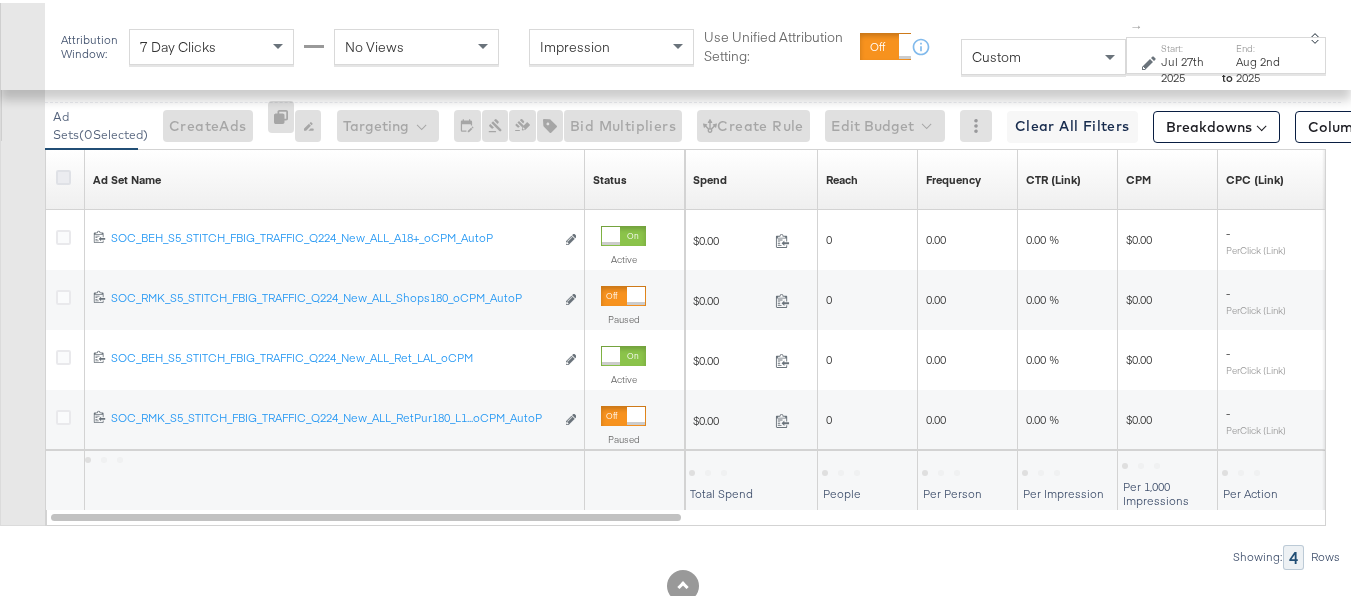 click at bounding box center (63, 174) 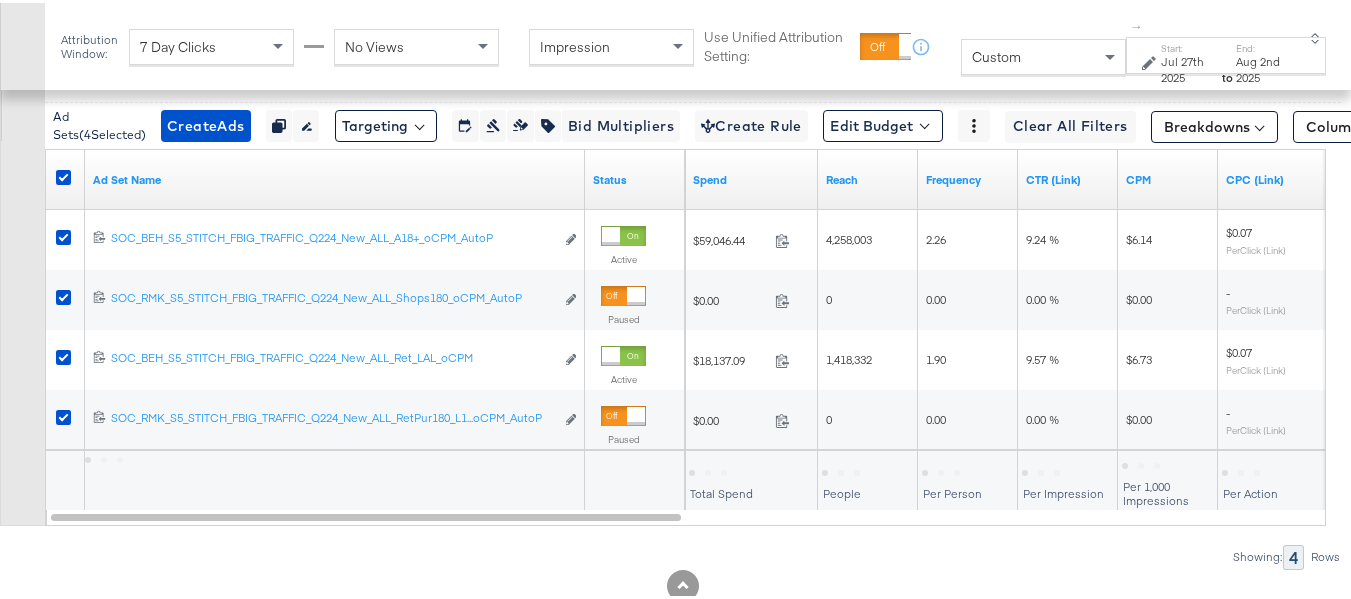 click on "Columns:  Custom" at bounding box center [1372, 120] 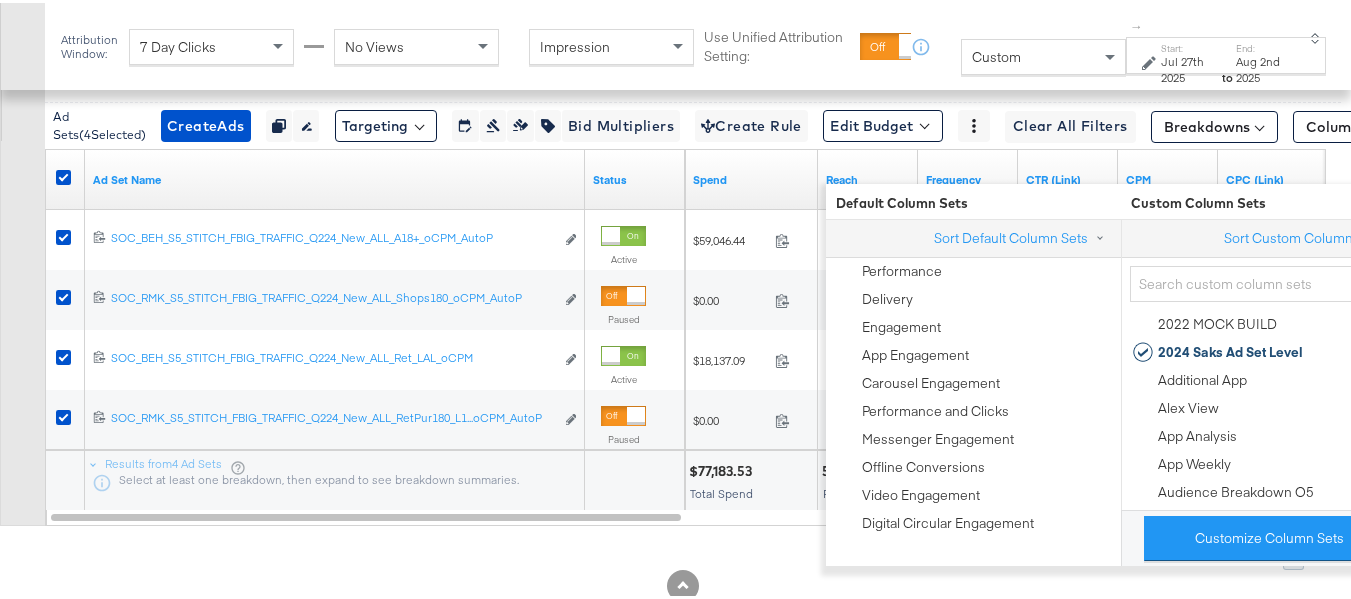 click on "2024 Saks Ad Set Level" at bounding box center [1230, 349] 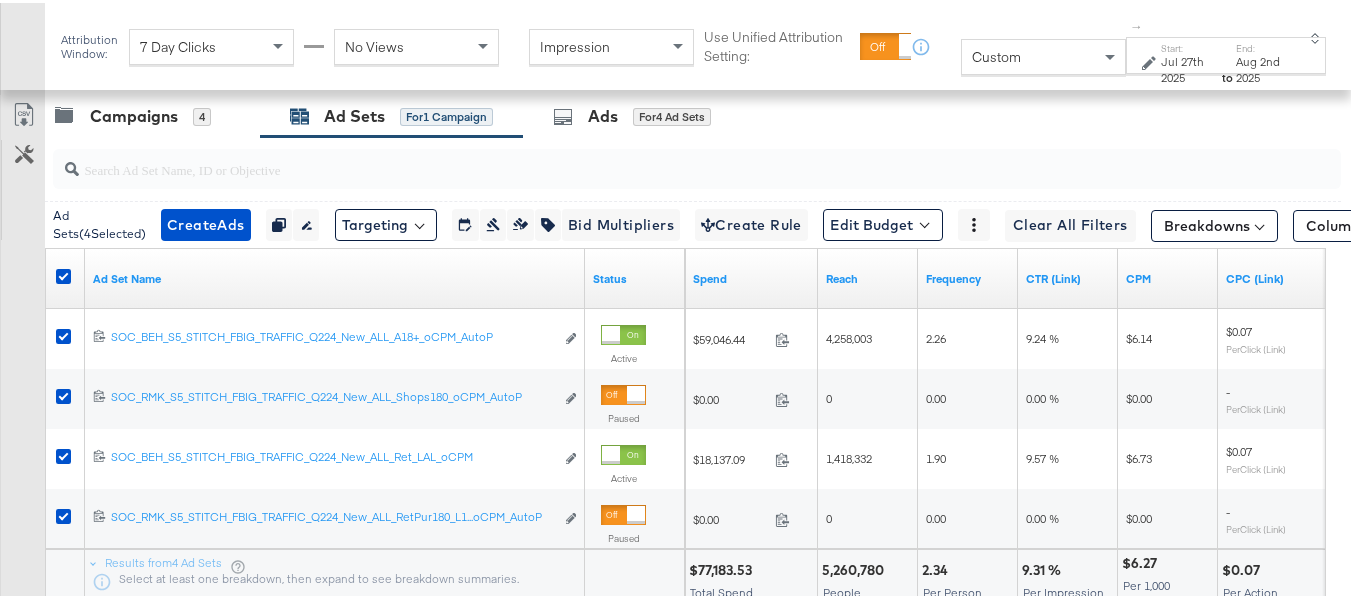 scroll, scrollTop: 884, scrollLeft: 0, axis: vertical 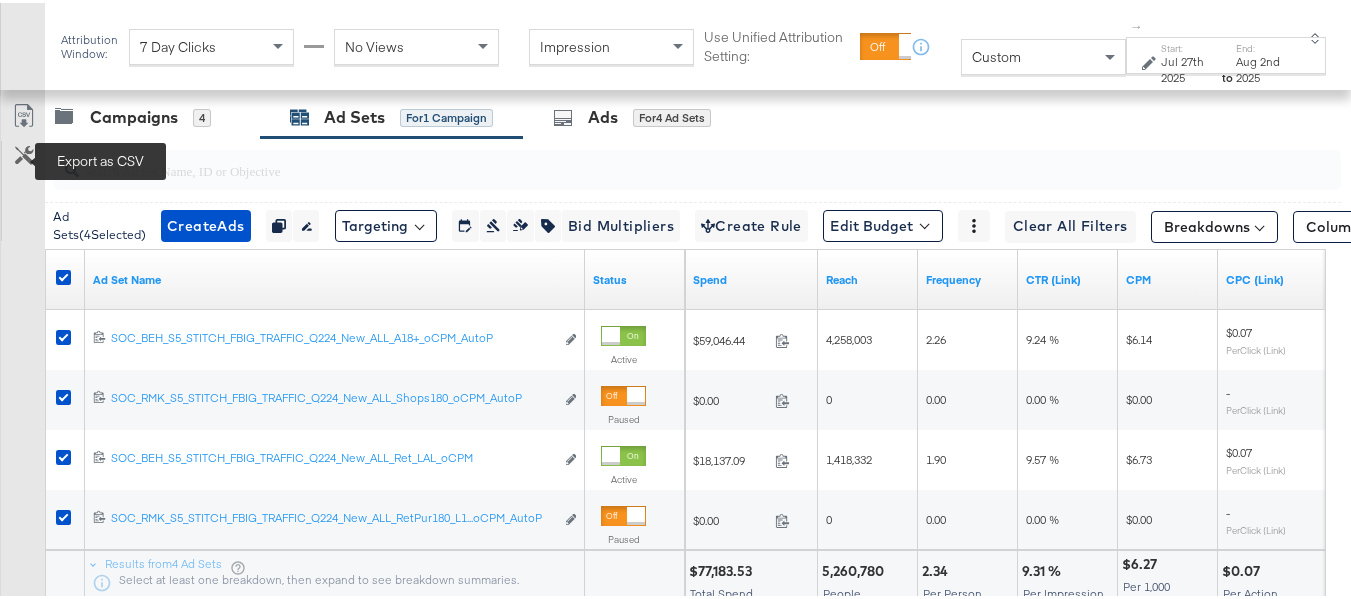 click 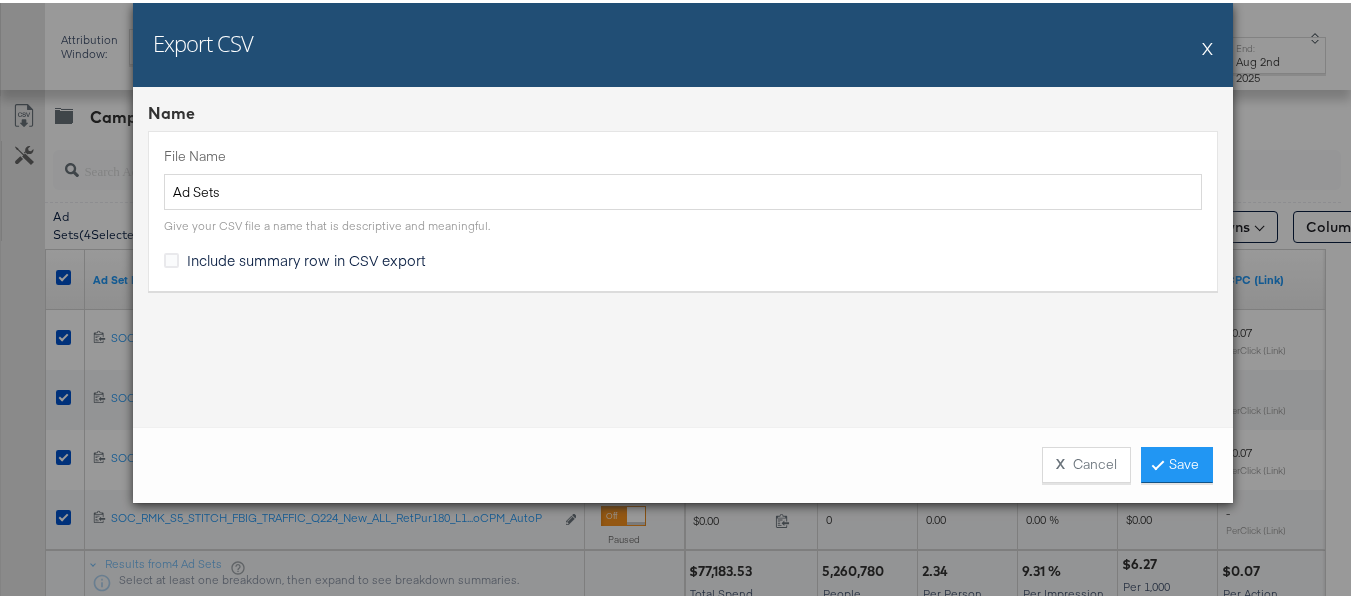 click on "Include summary row in CSV export" at bounding box center (306, 257) 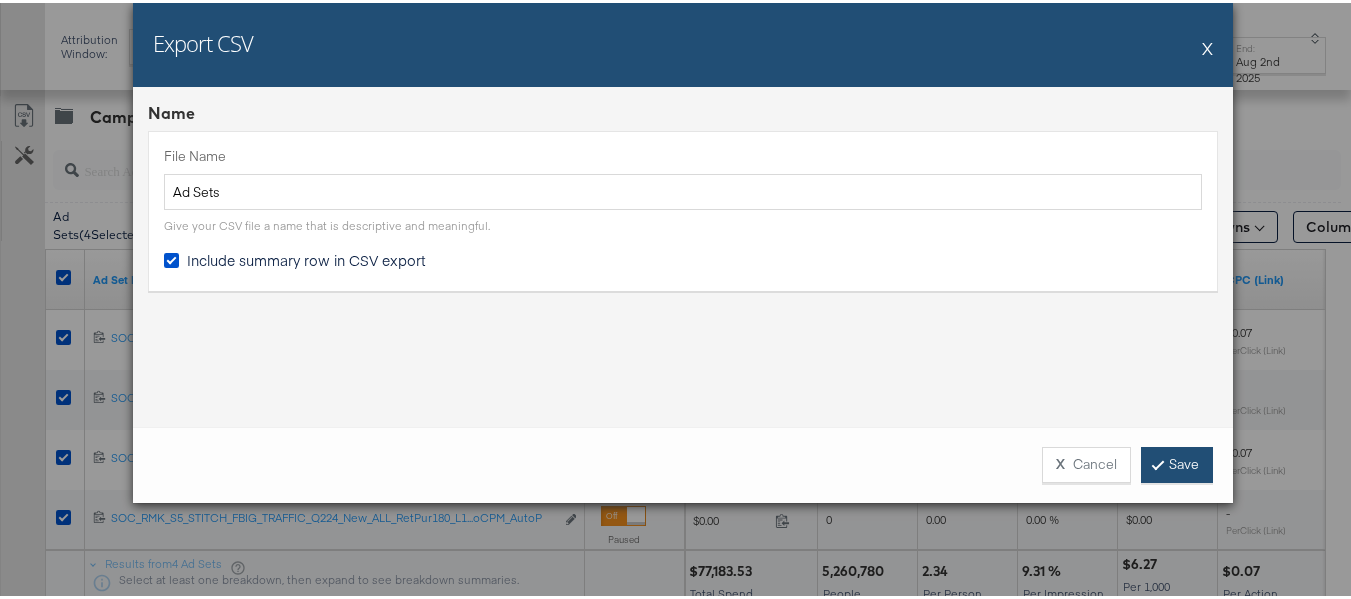 click on "Save" at bounding box center (1177, 462) 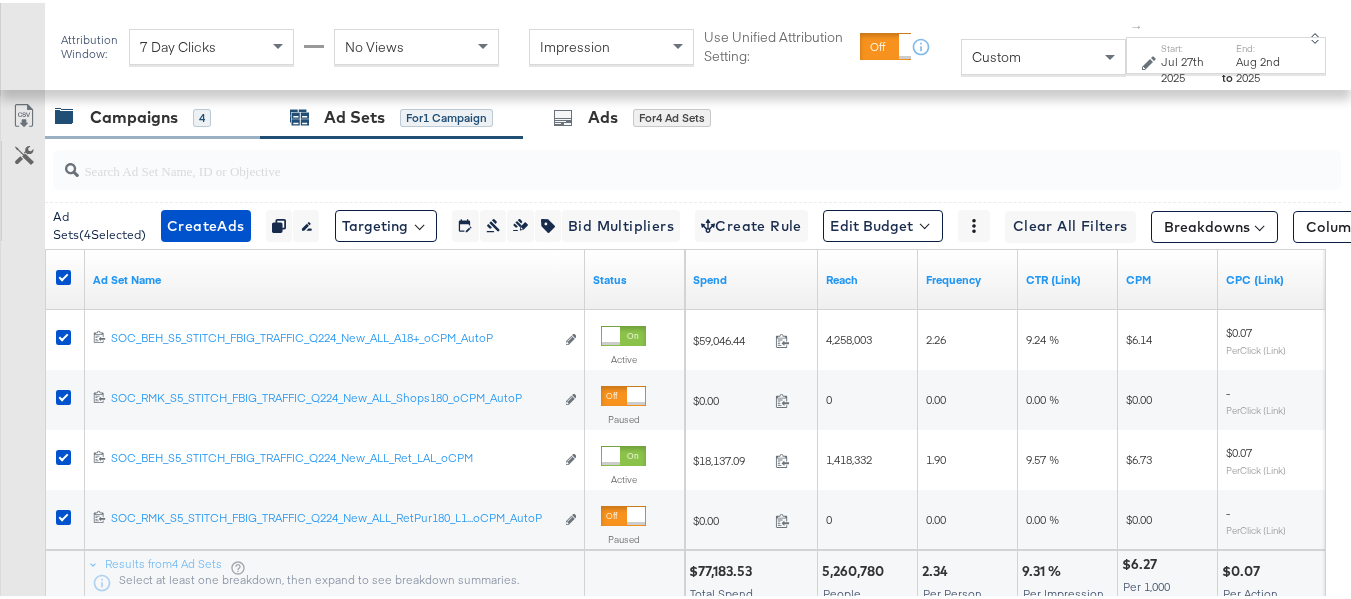 click on "Campaigns" at bounding box center [134, 114] 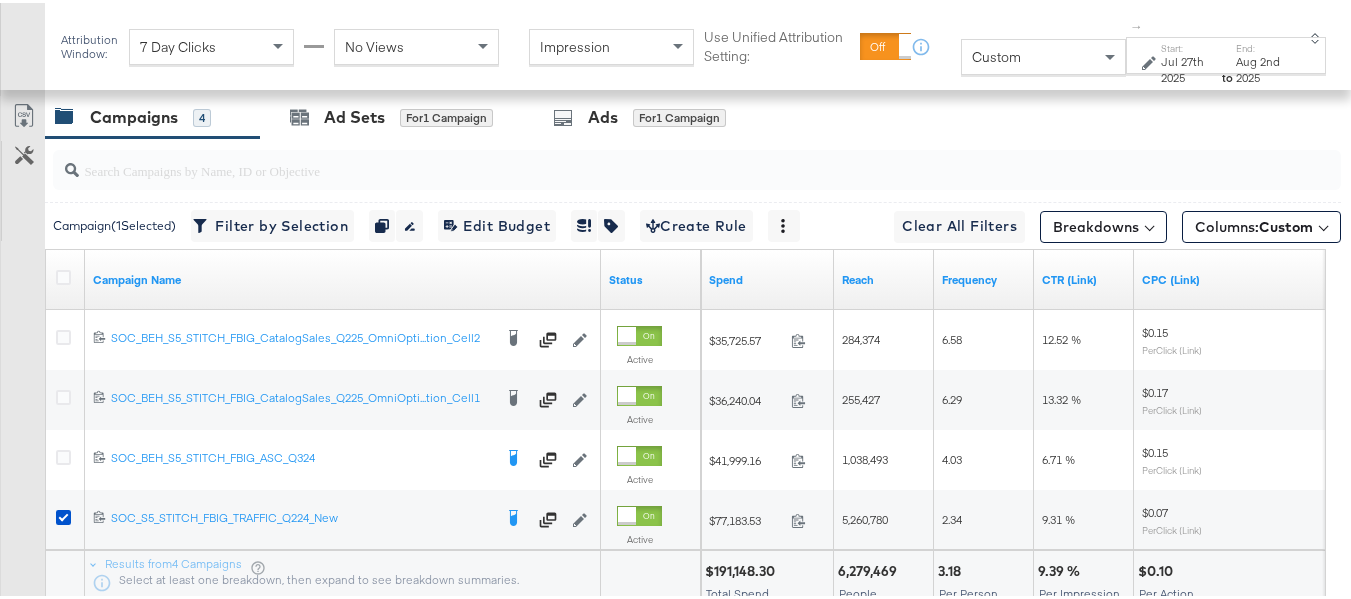 click at bounding box center (66, 277) 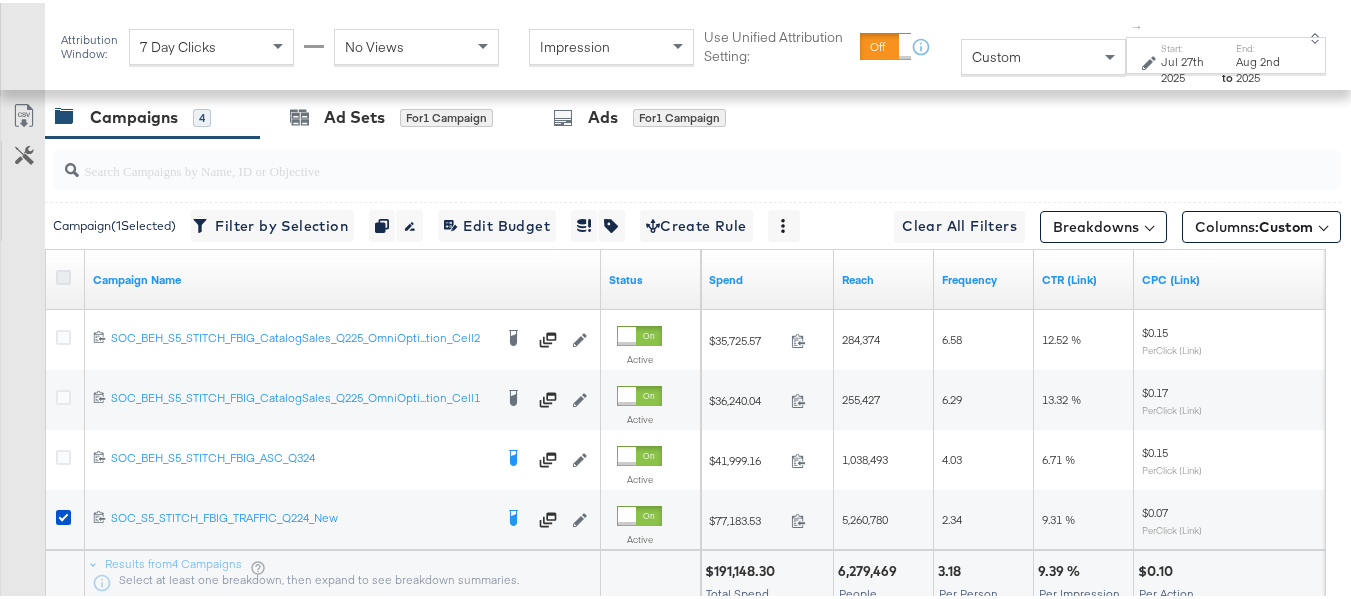 click at bounding box center (63, 274) 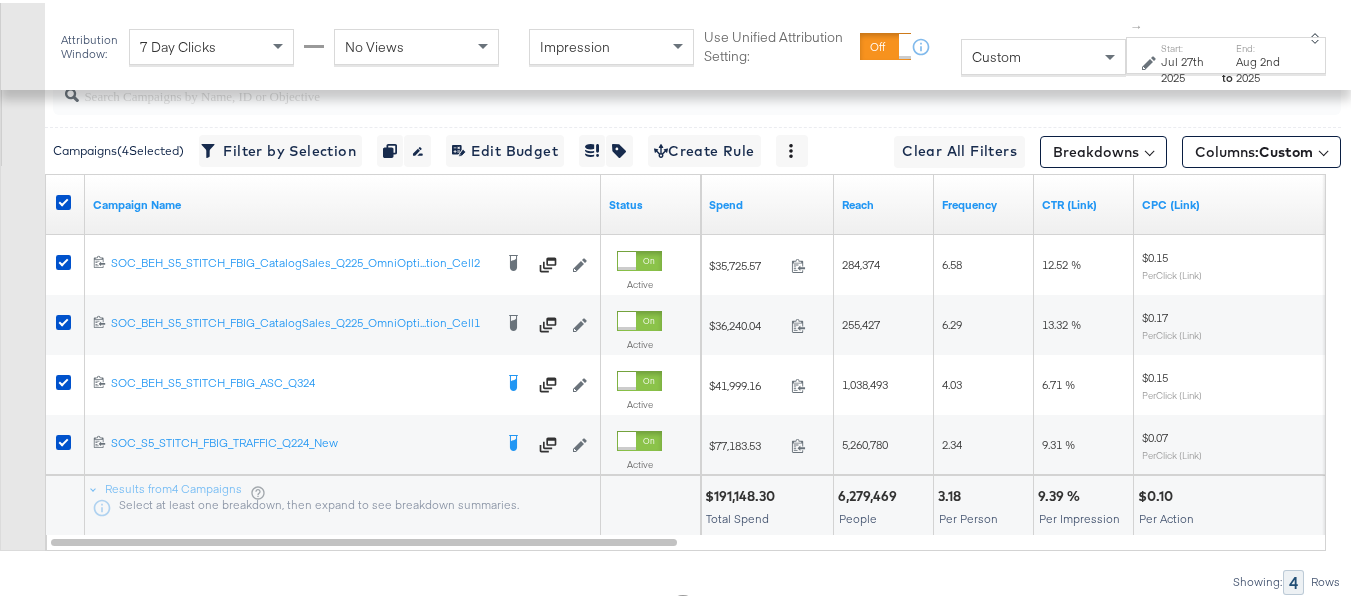 scroll, scrollTop: 1084, scrollLeft: 0, axis: vertical 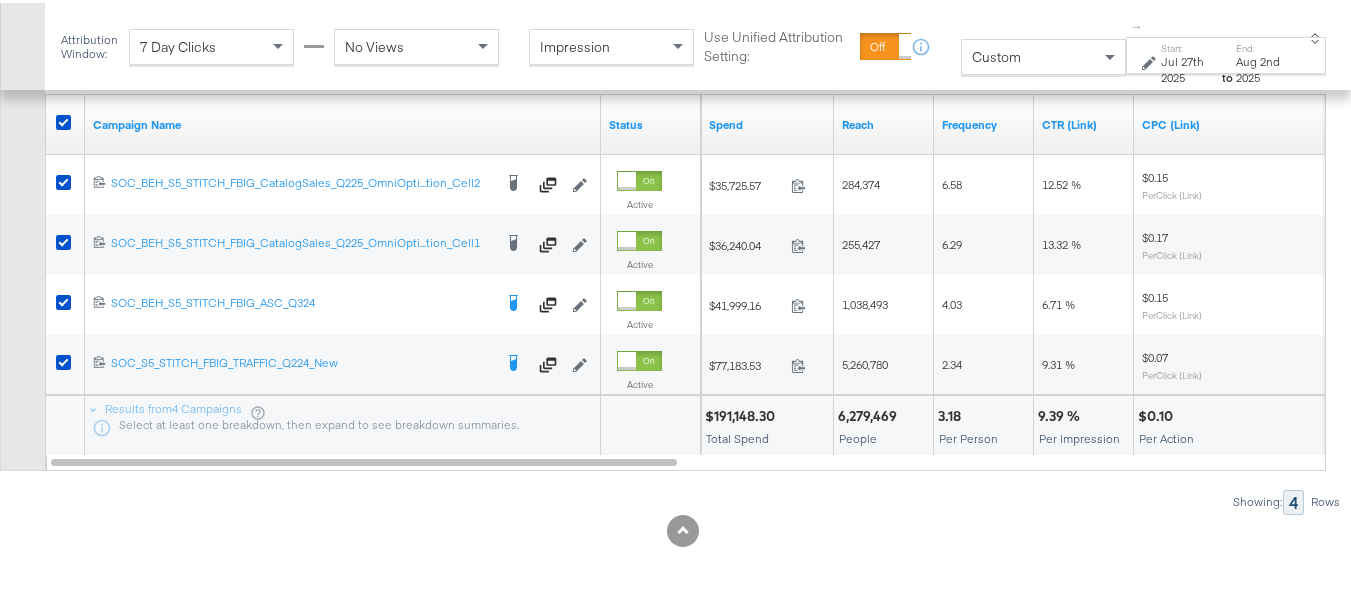 click on "6,279,469    People" at bounding box center (883, 423) 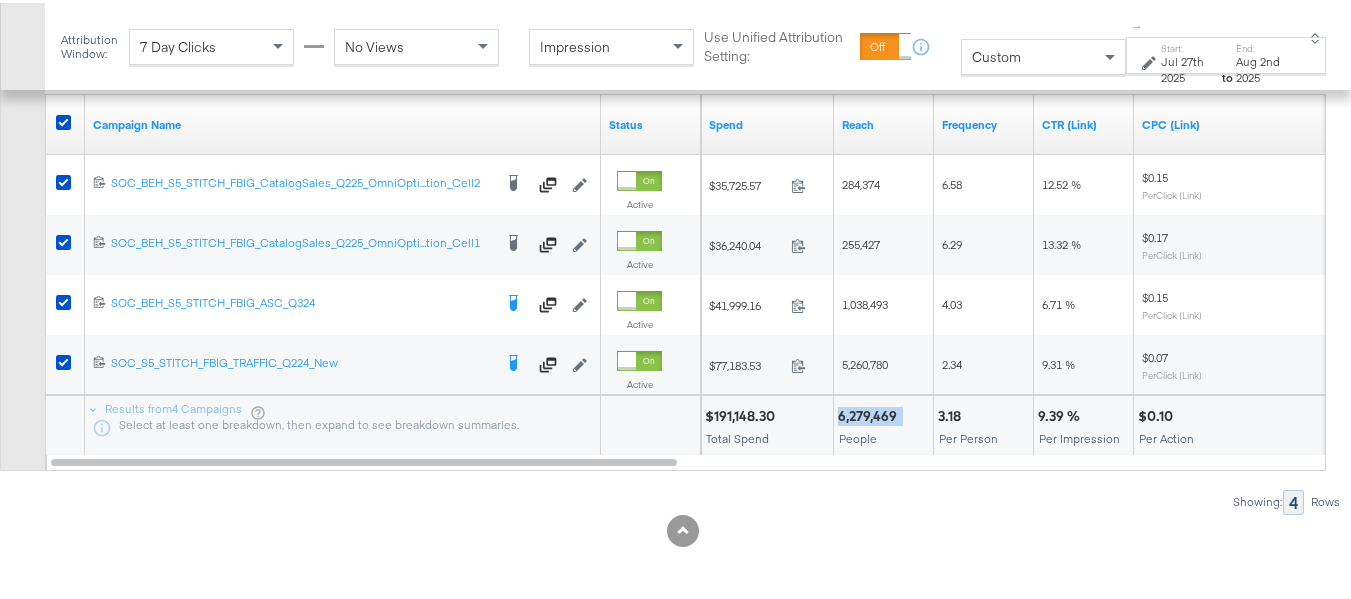 click on "6,279,469    People" at bounding box center [883, 423] 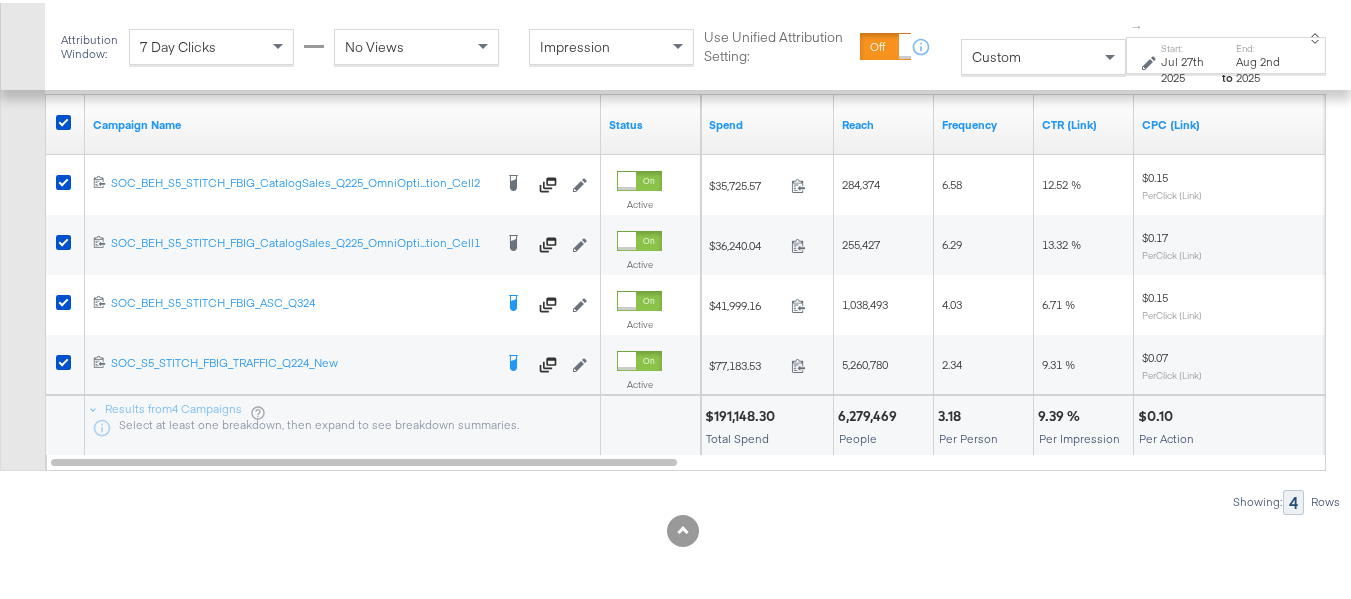 click on "3.18" at bounding box center (952, 413) 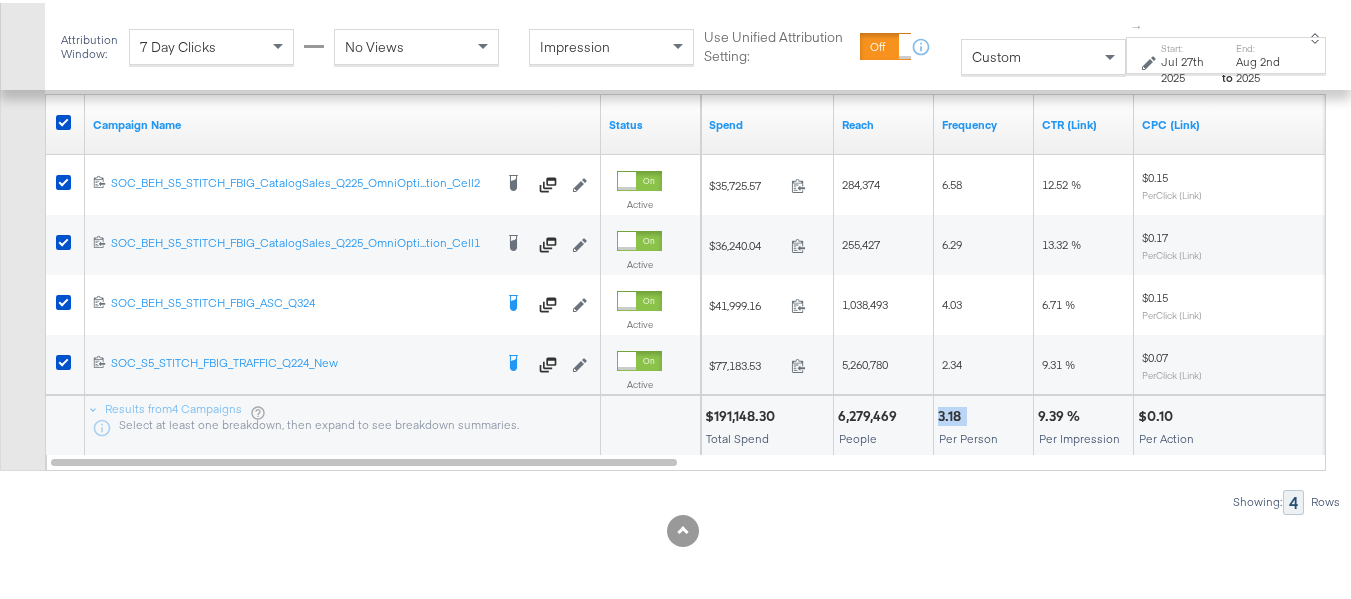 click on "3.18" at bounding box center [952, 413] 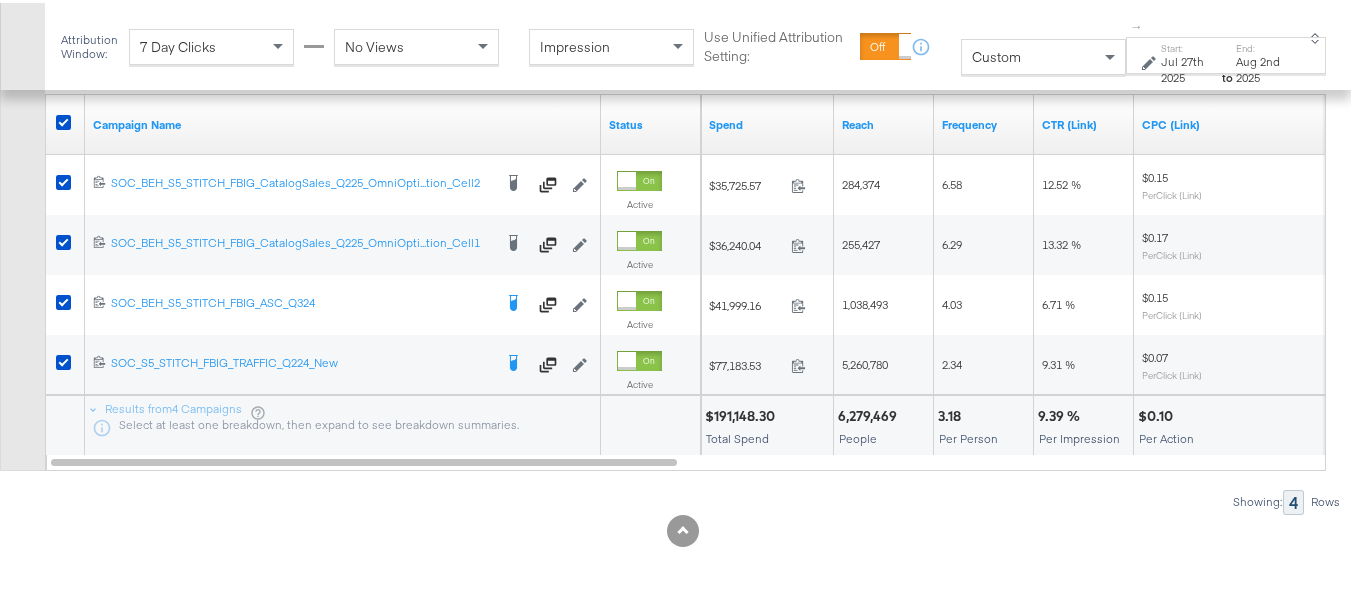 click on "9.39 %" at bounding box center (1062, 413) 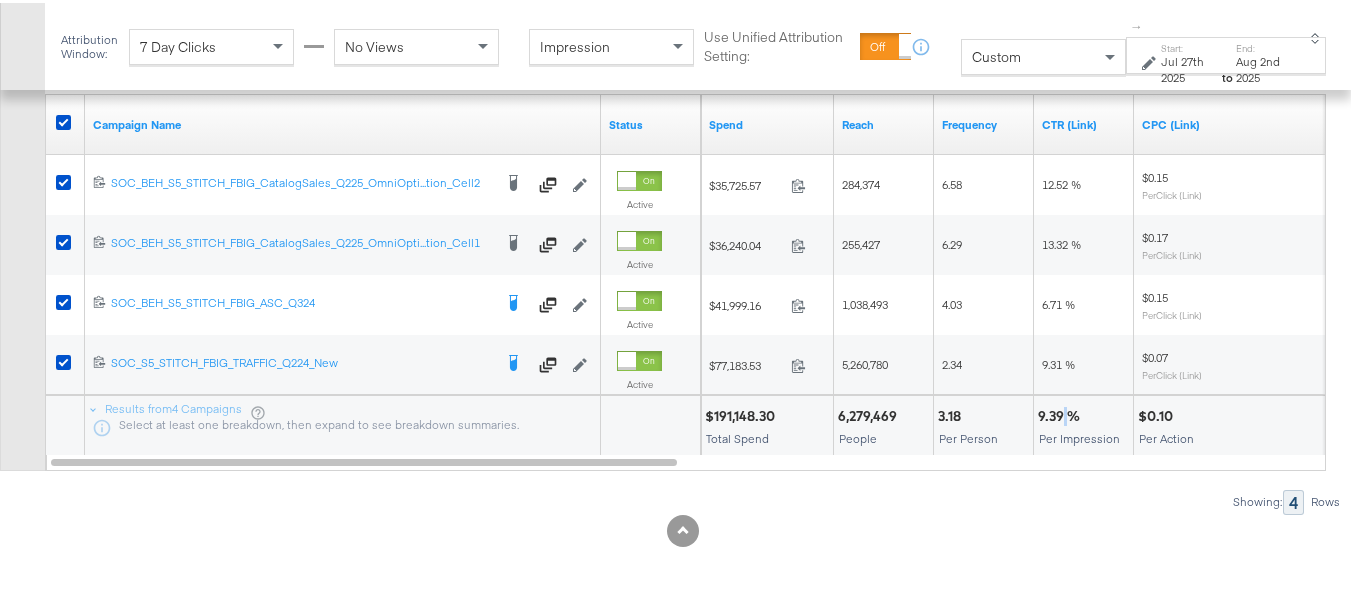 click on "9.39 %" at bounding box center (1062, 413) 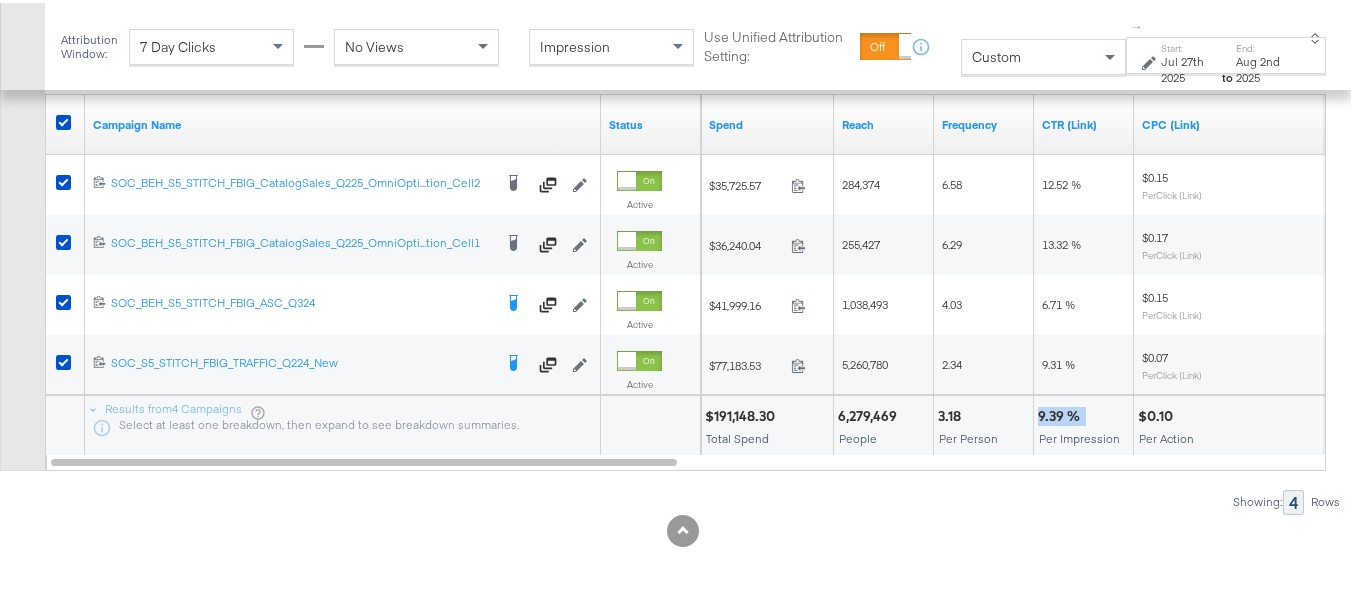 click on "9.39 %" at bounding box center [1062, 413] 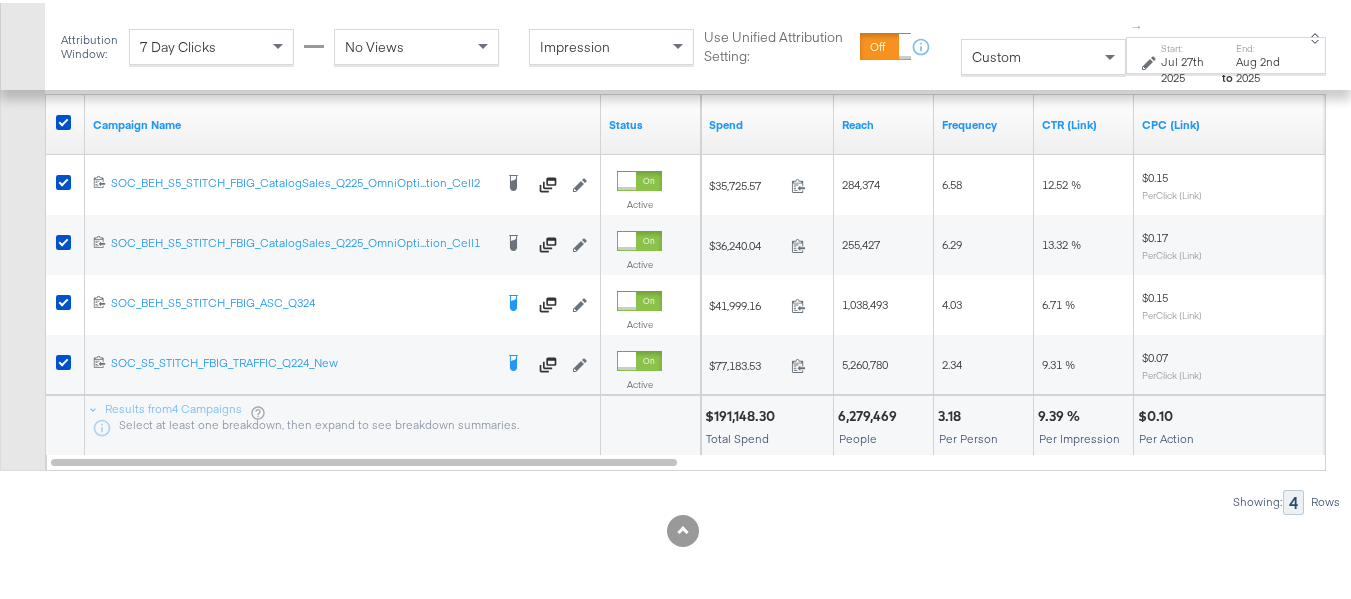 click on "$0.10" at bounding box center [1158, 413] 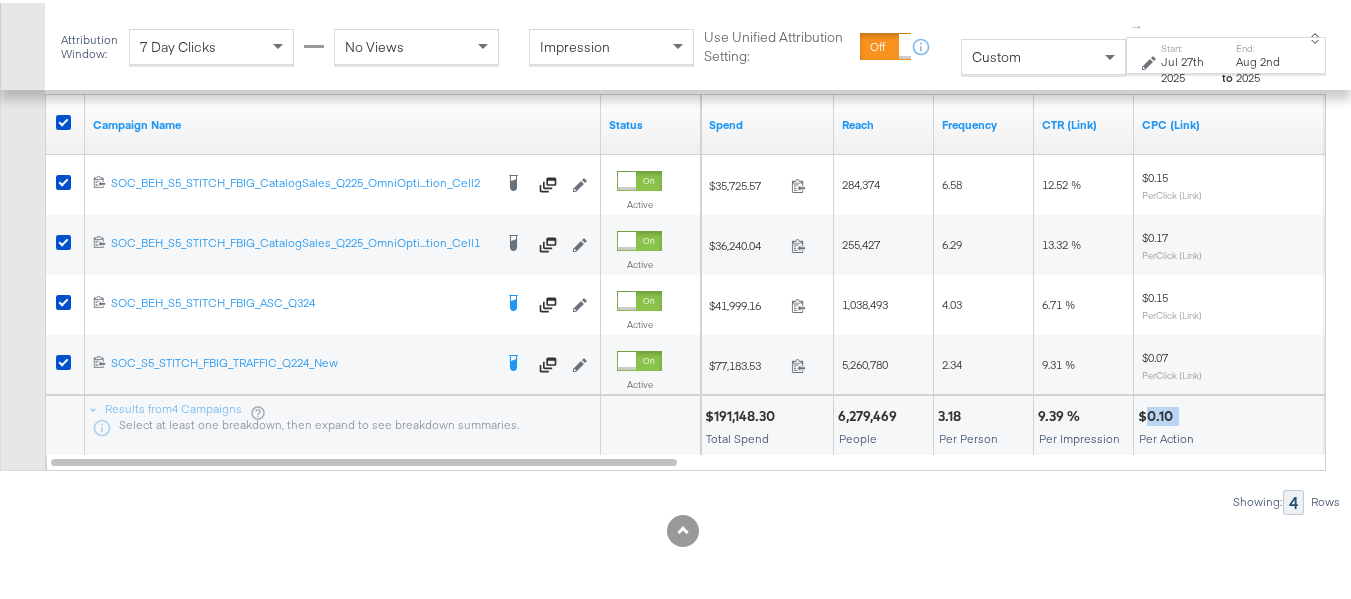 click on "$0.10" at bounding box center [1158, 413] 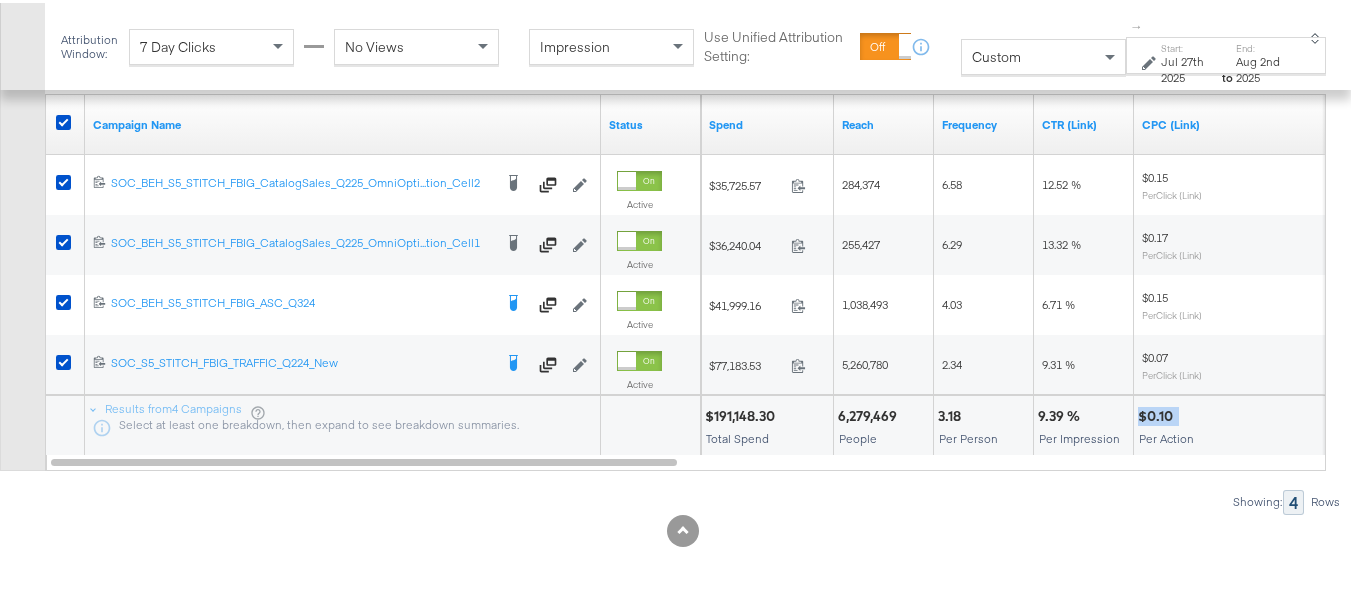 click on "$0.10" at bounding box center [1158, 413] 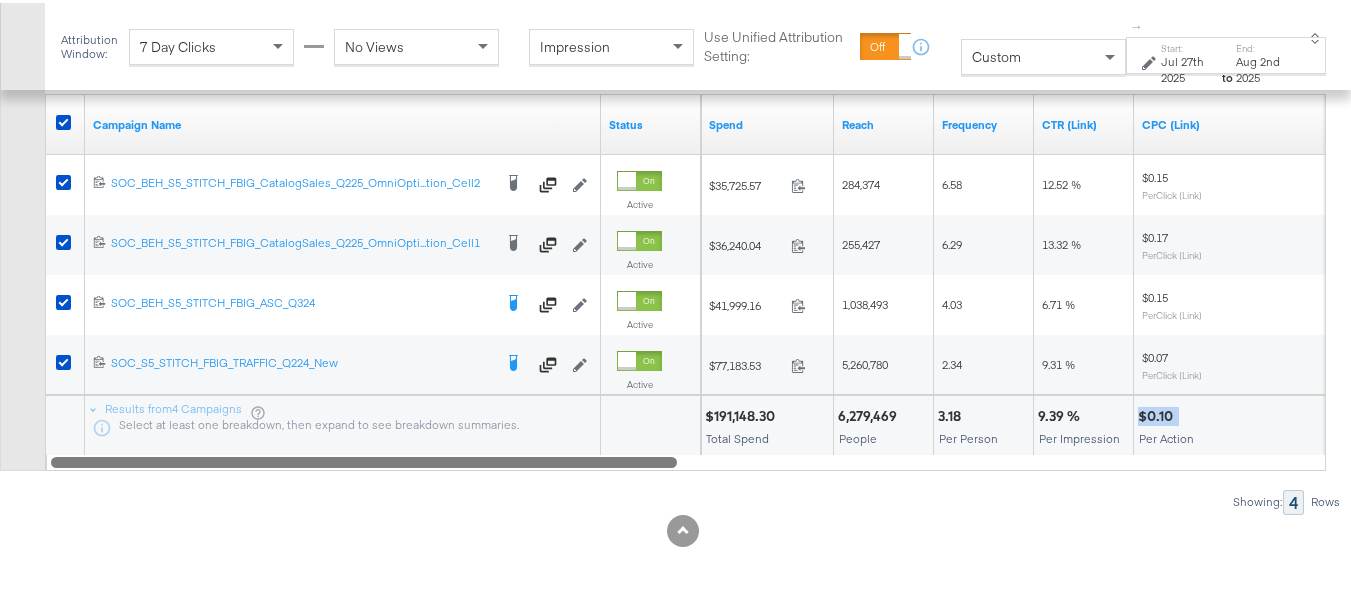 copy on "$0.10" 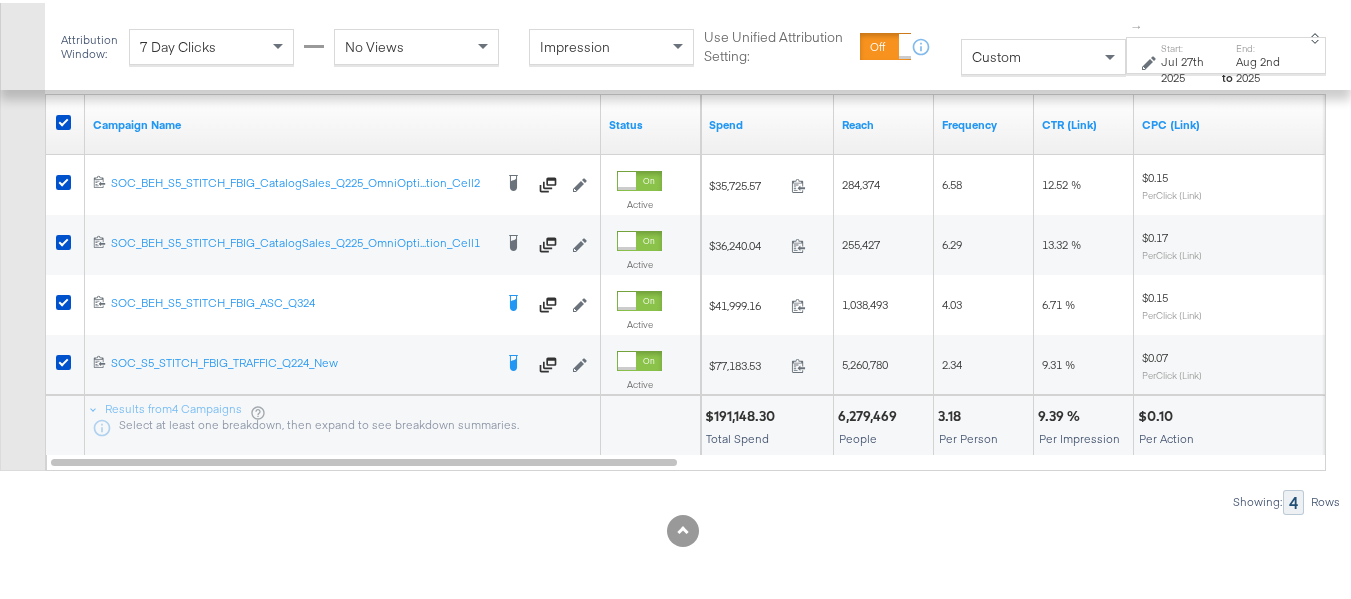 click on "6,279,469    People" at bounding box center [883, 423] 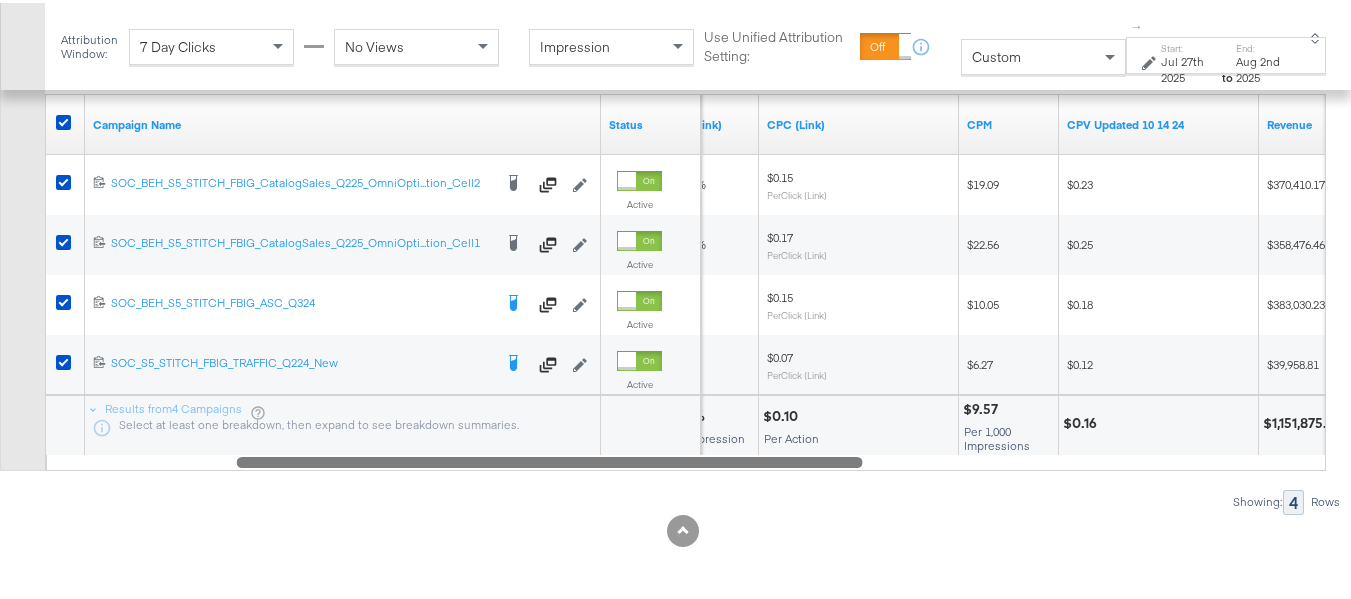 drag, startPoint x: 650, startPoint y: 464, endPoint x: 796, endPoint y: 457, distance: 146.16771 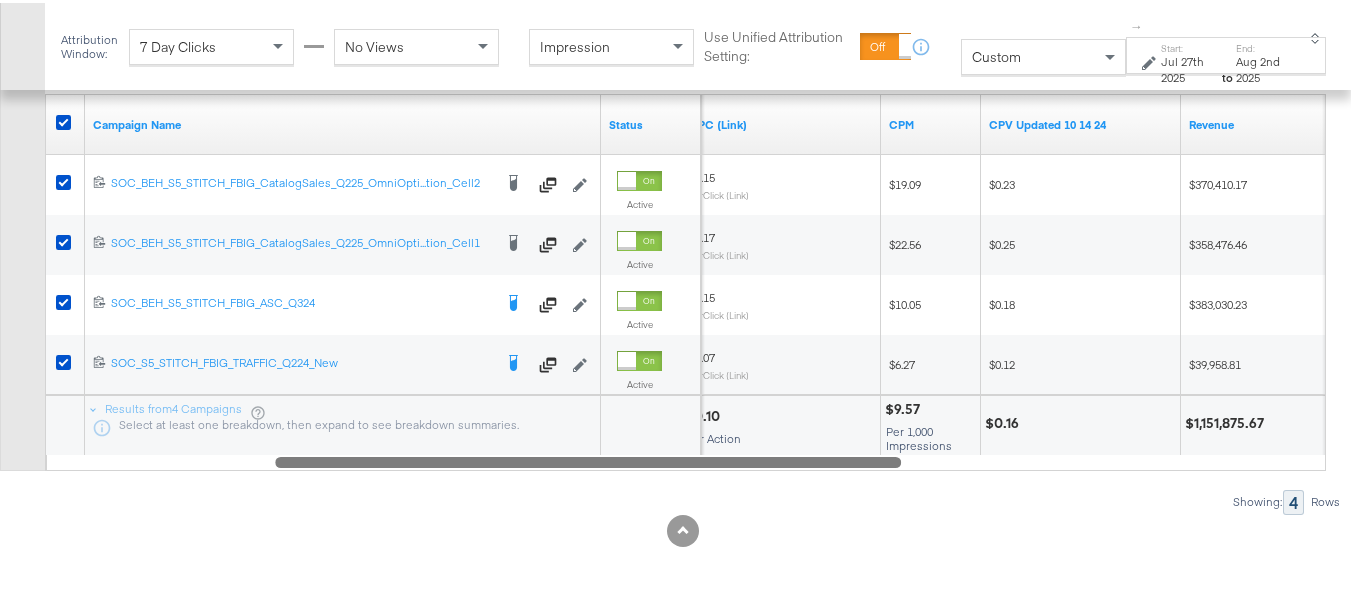 click on "$9.57    Per 1,000 Impressions" at bounding box center (930, 423) 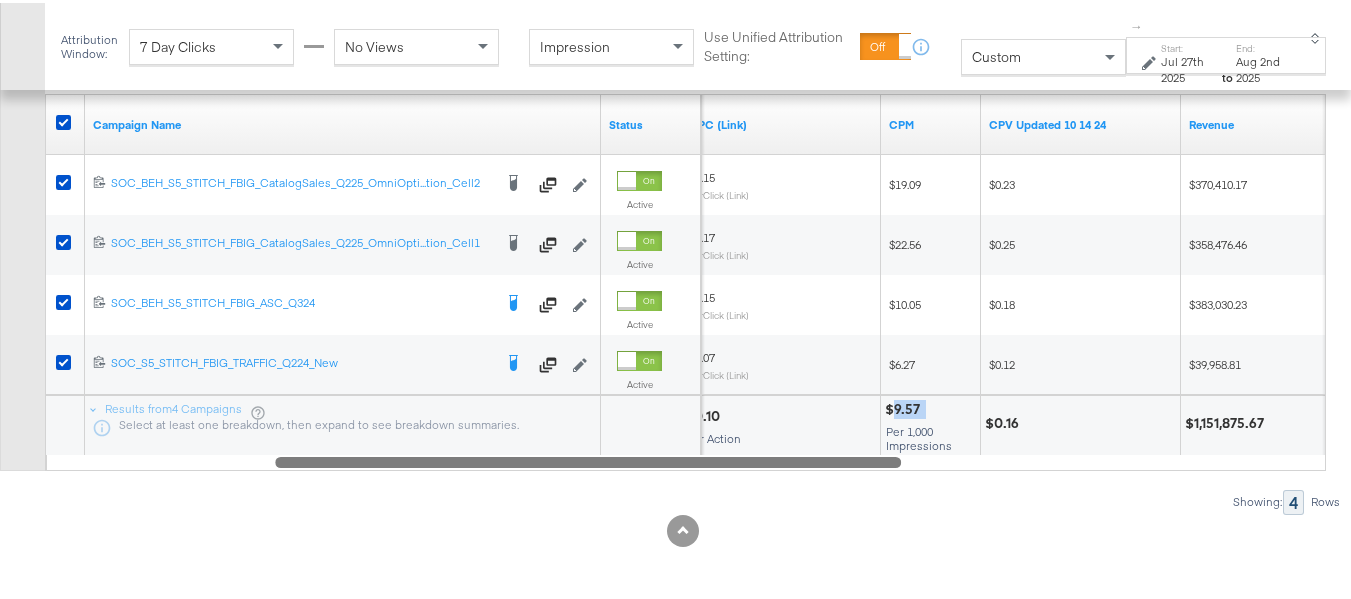 click on "$9.57    Per 1,000 Impressions" at bounding box center [930, 423] 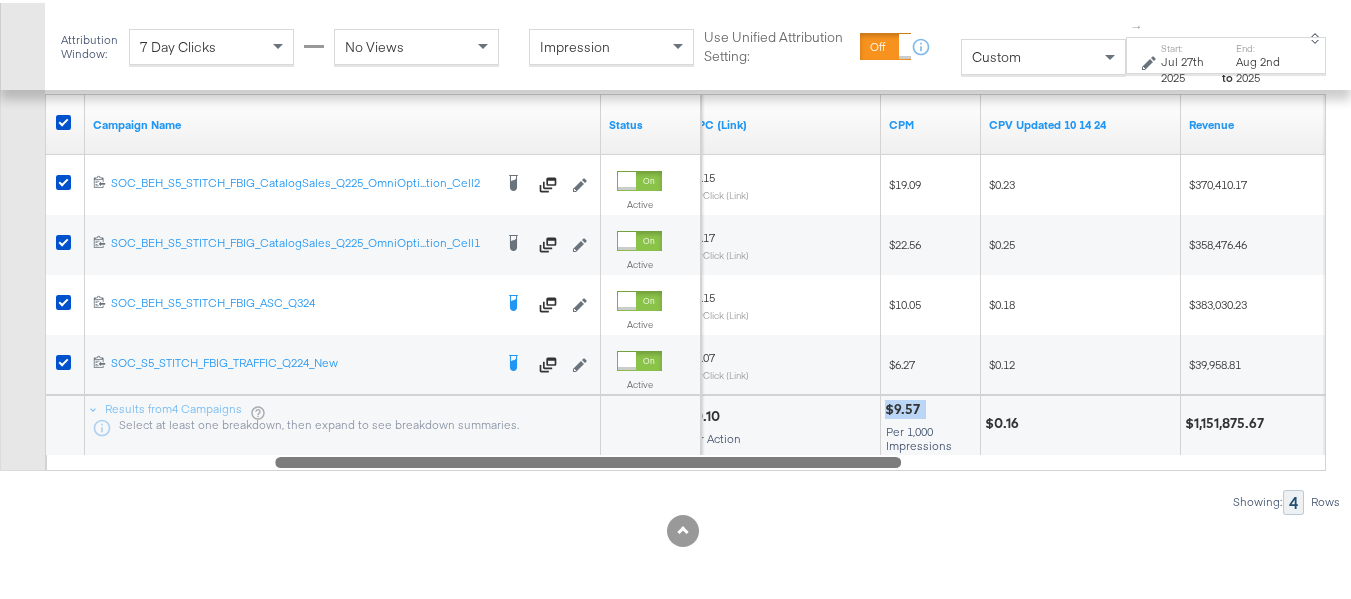 click on "$9.57    Per 1,000 Impressions" at bounding box center (930, 423) 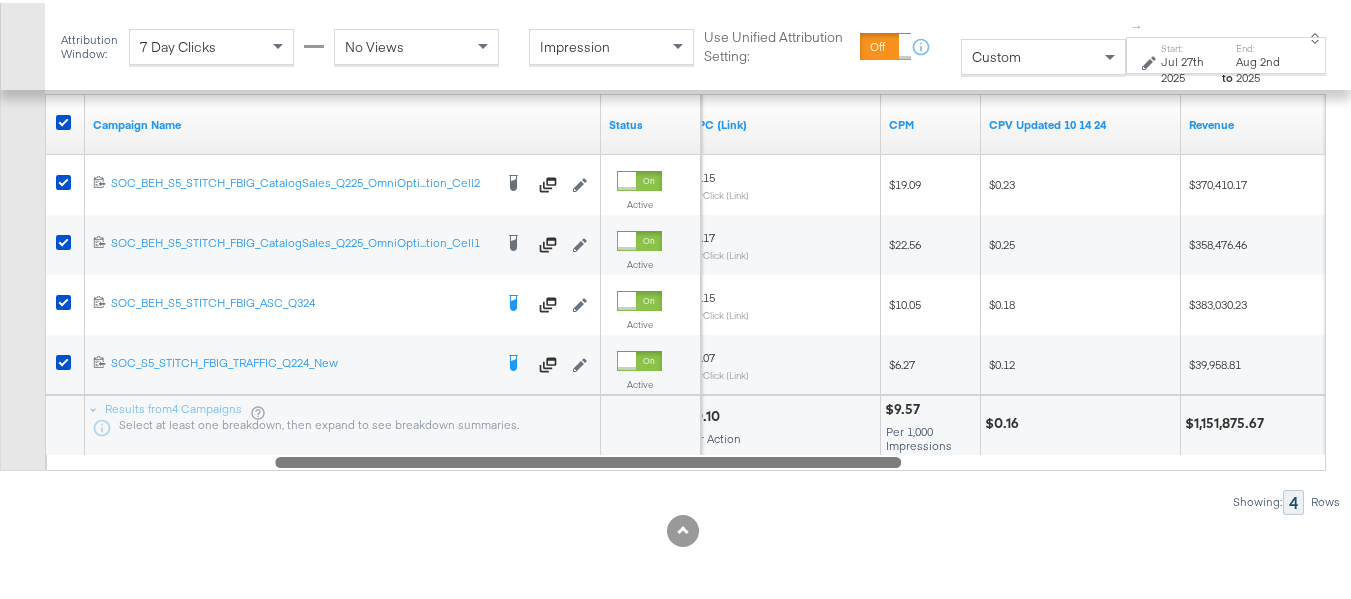 click on "Per 1,000 Impressions" at bounding box center [930, 436] 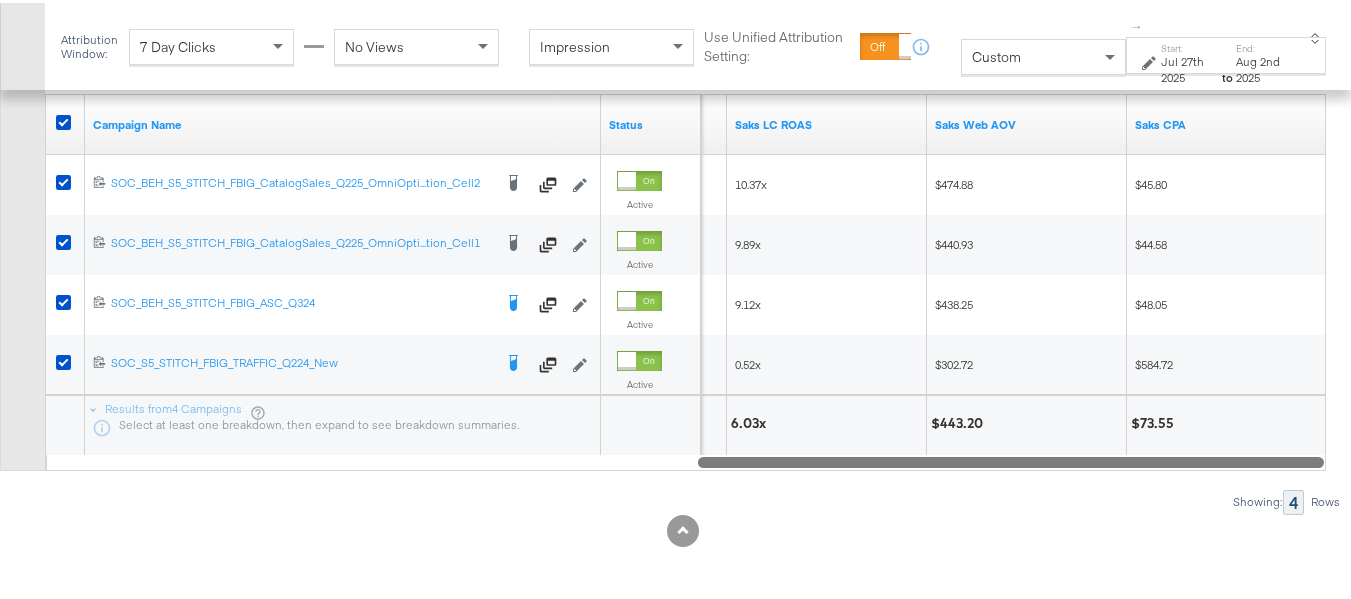 drag, startPoint x: 872, startPoint y: 461, endPoint x: 0, endPoint y: 467, distance: 872.0206 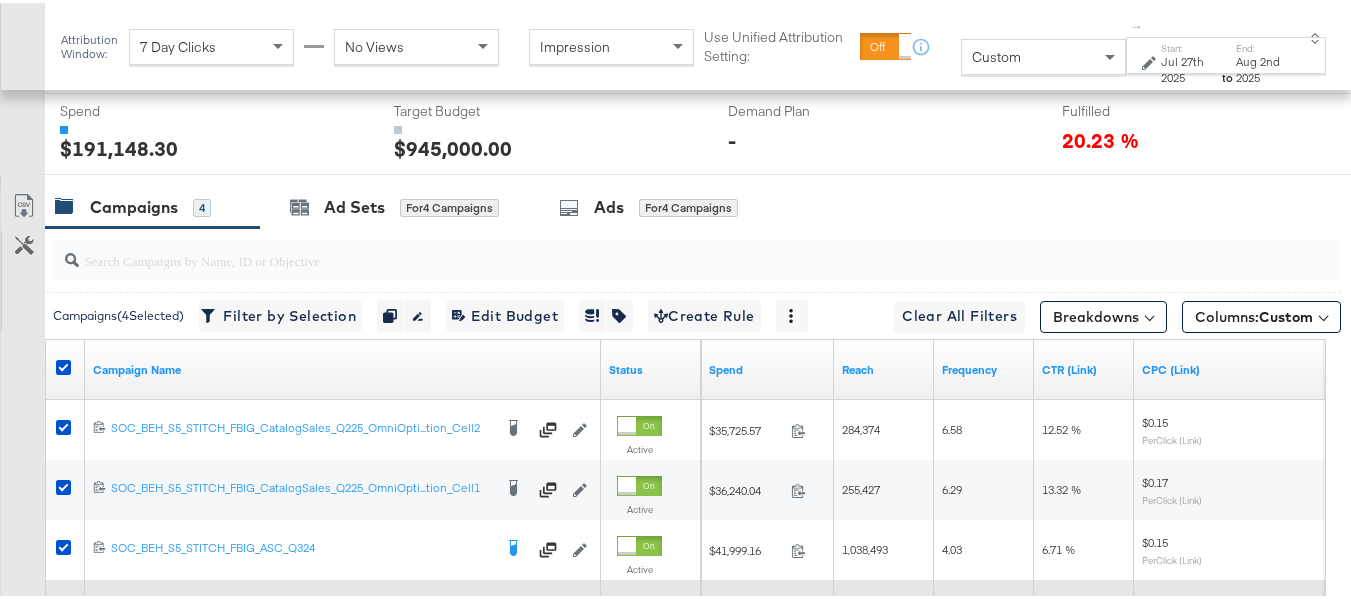 scroll, scrollTop: 784, scrollLeft: 0, axis: vertical 